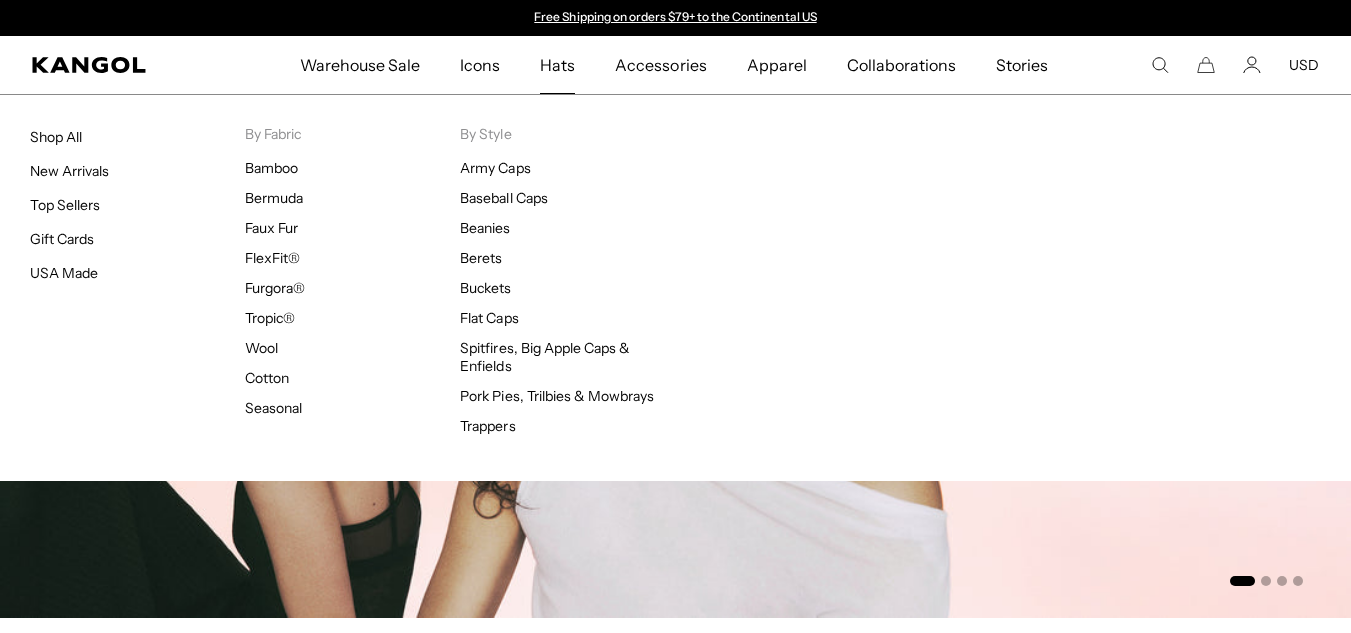 scroll, scrollTop: 0, scrollLeft: 0, axis: both 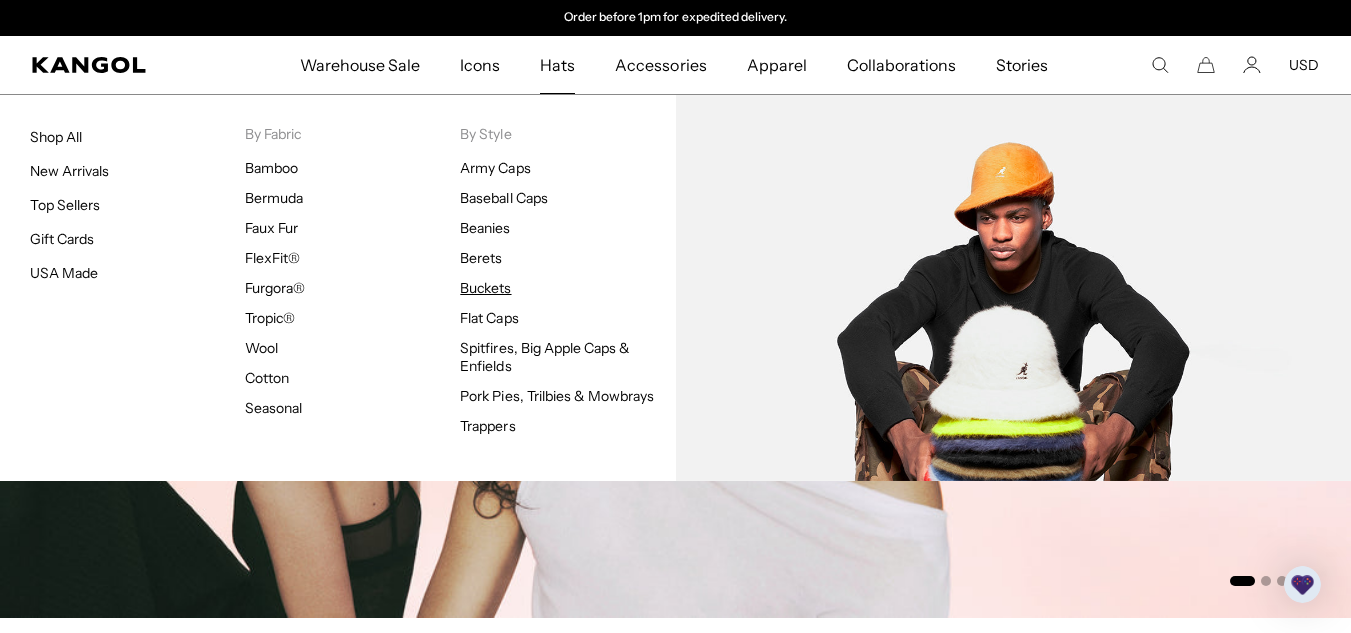 click on "Buckets" at bounding box center (485, 288) 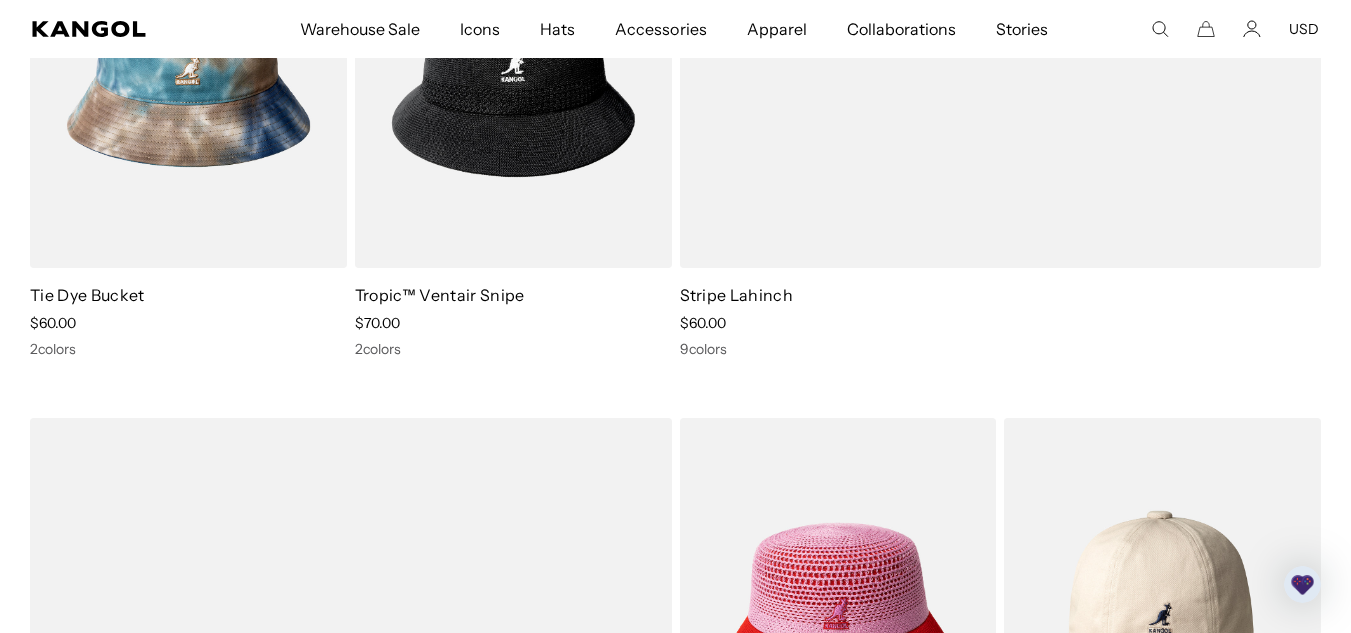 scroll, scrollTop: 874, scrollLeft: 0, axis: vertical 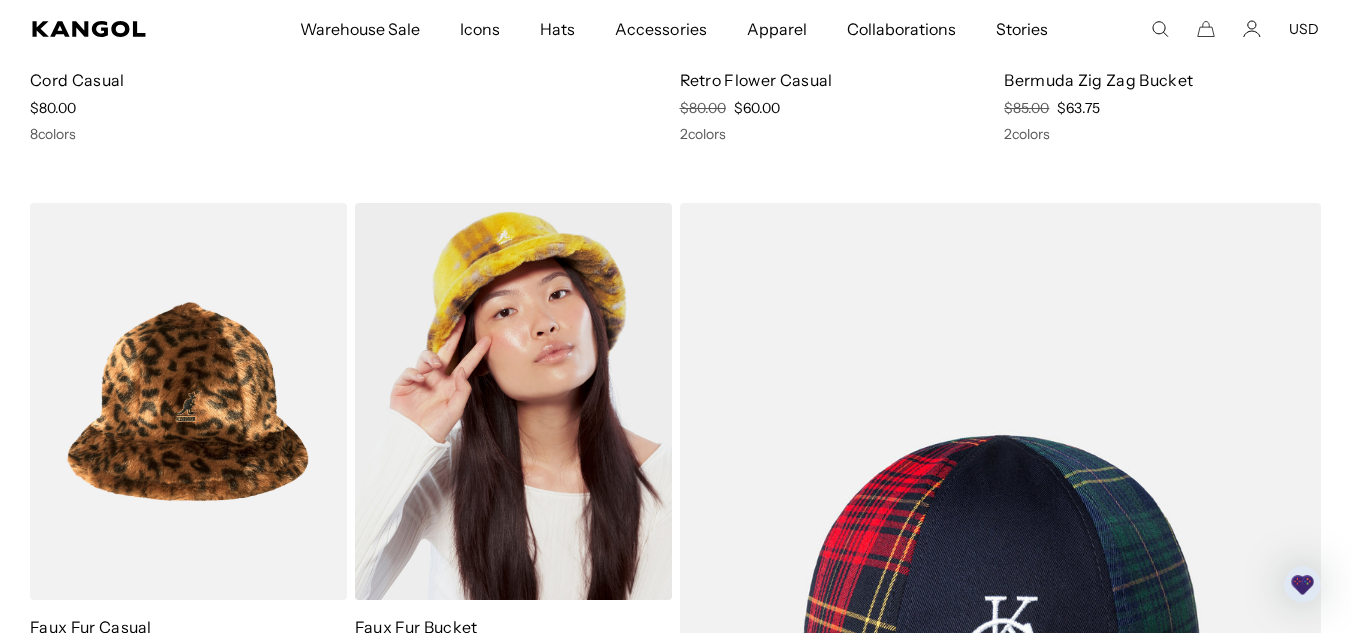 click at bounding box center [513, 402] 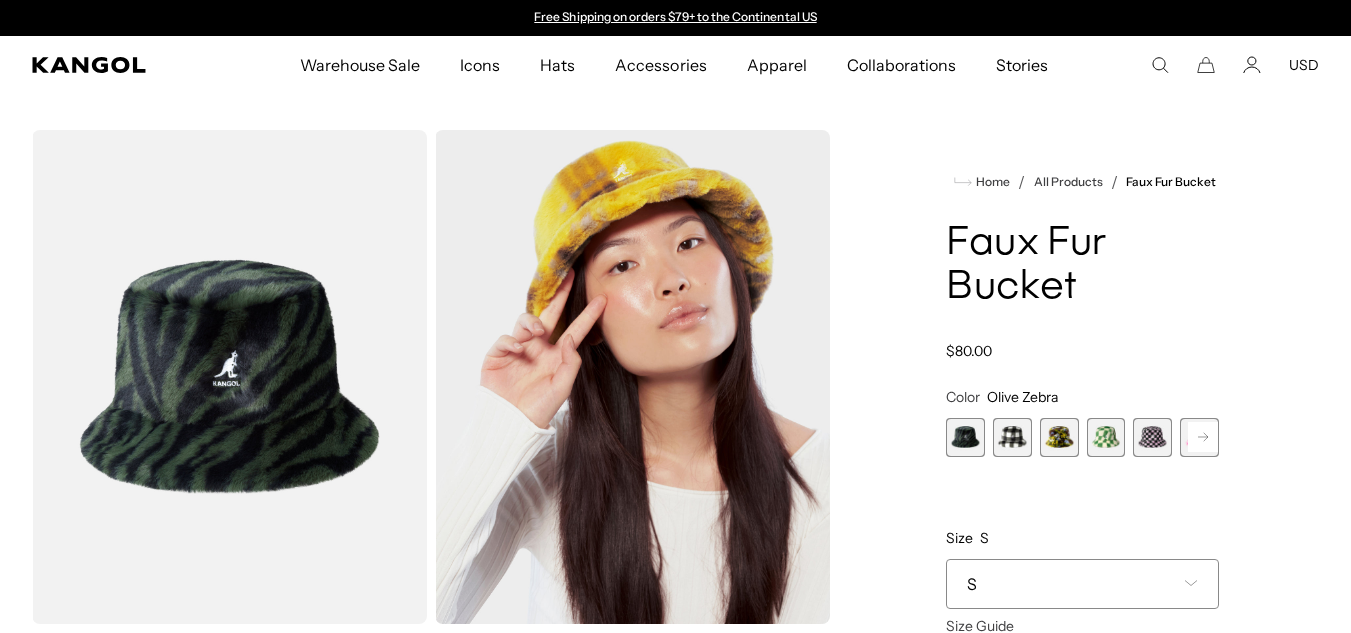 scroll, scrollTop: 0, scrollLeft: 0, axis: both 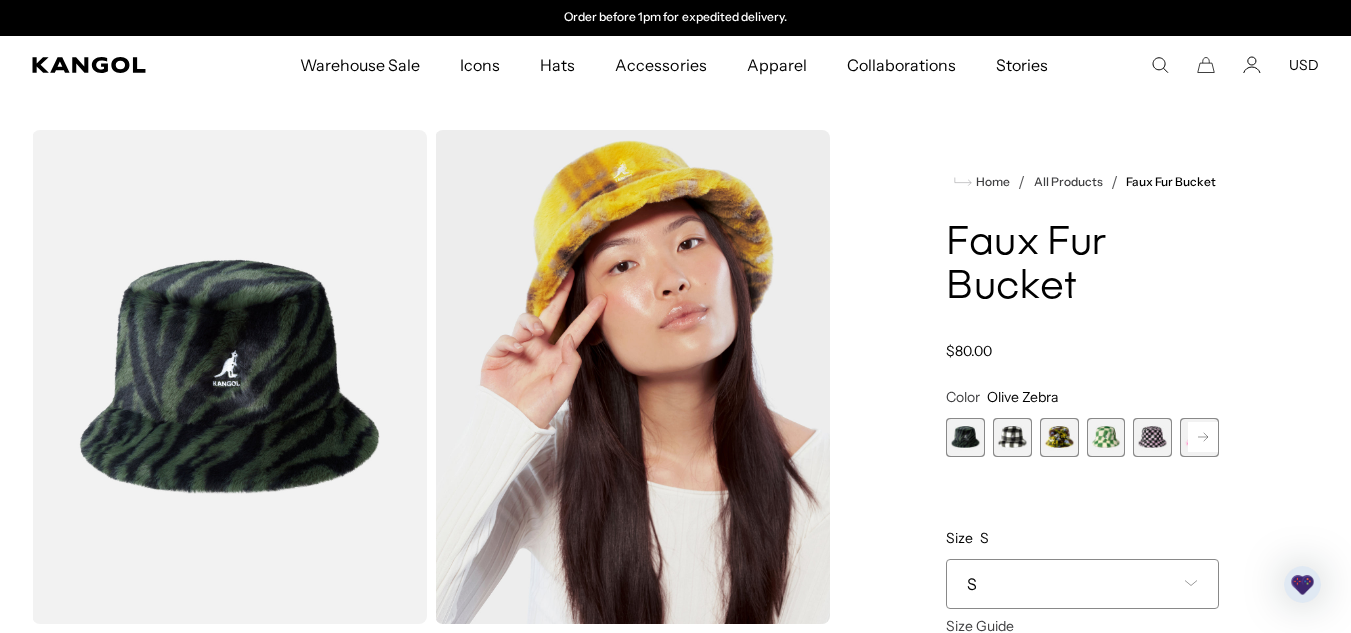 click at bounding box center [965, 437] 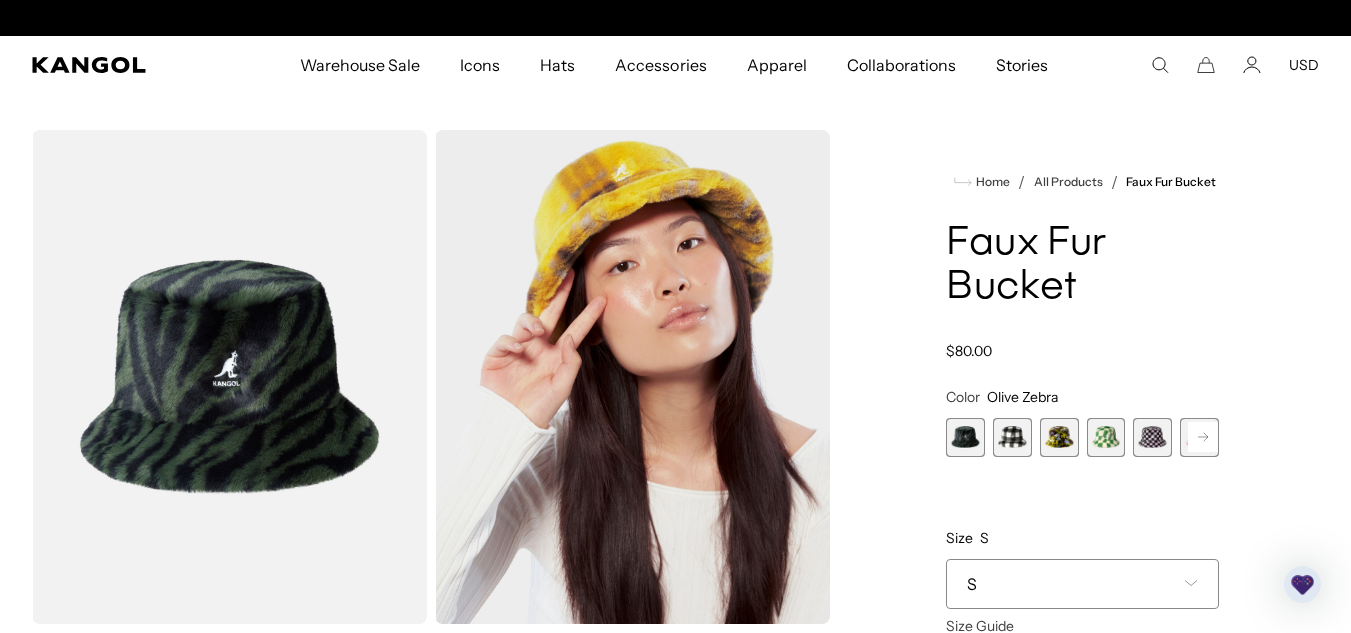 click 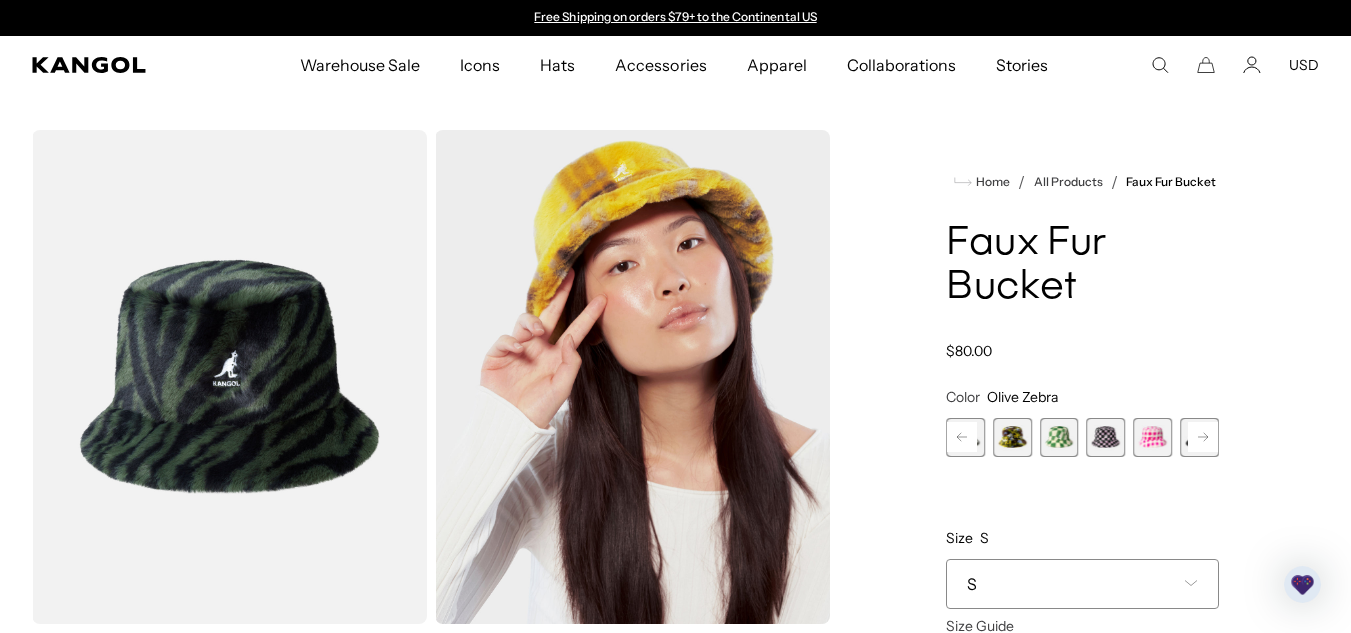 click 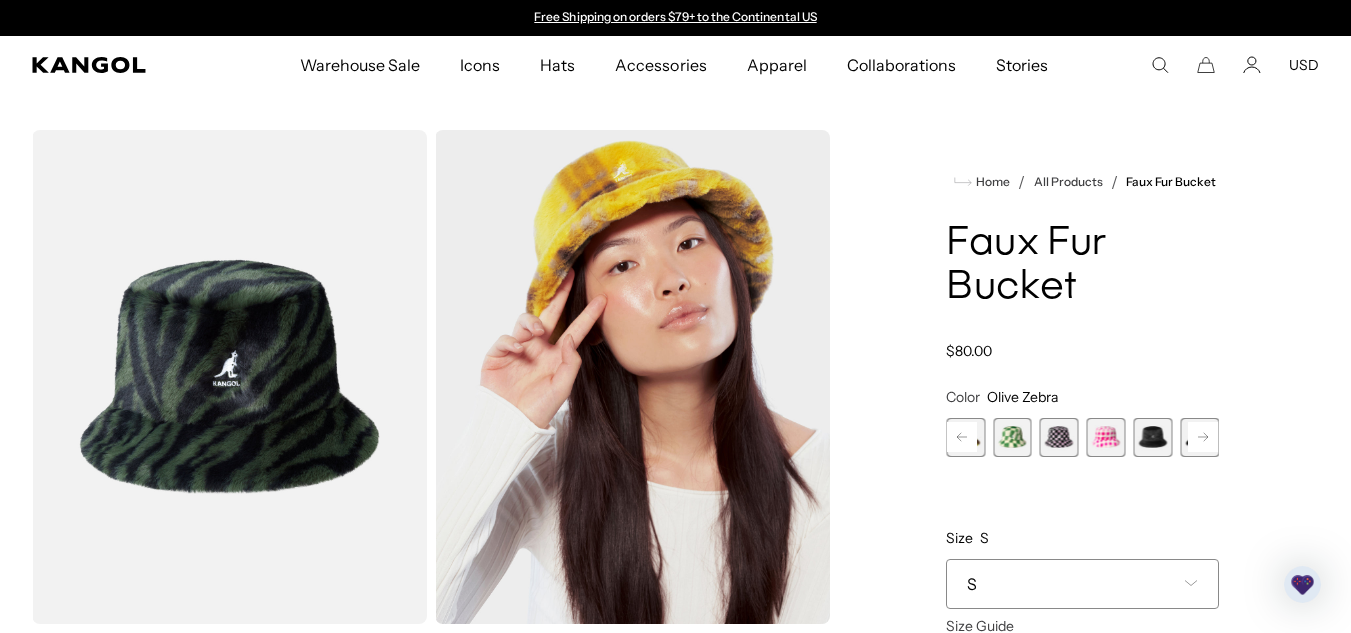 click at bounding box center [1152, 437] 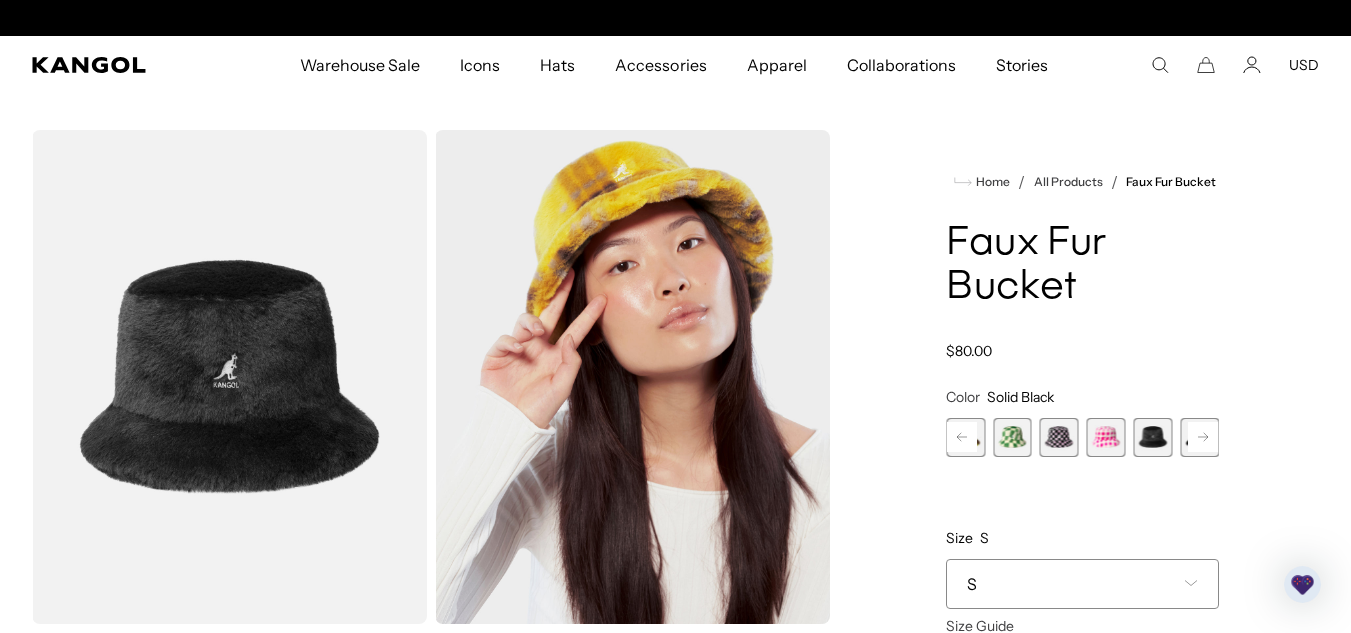 scroll, scrollTop: 0, scrollLeft: 412, axis: horizontal 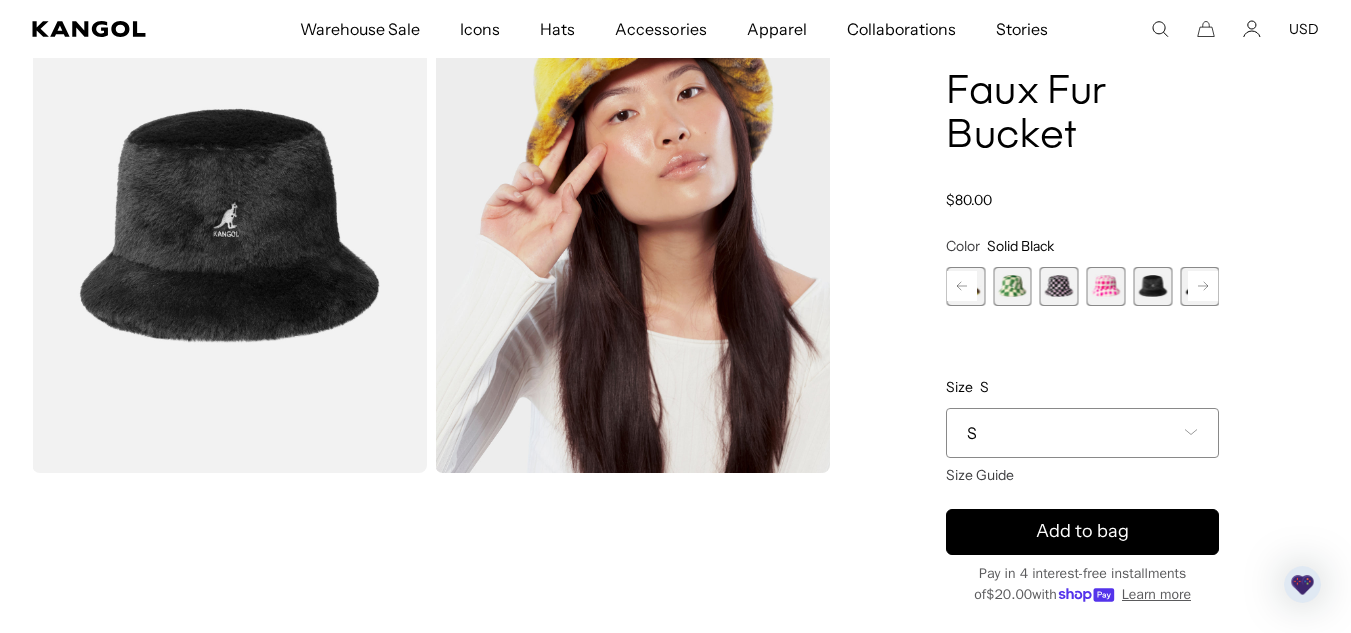click on "S" at bounding box center (1082, 433) 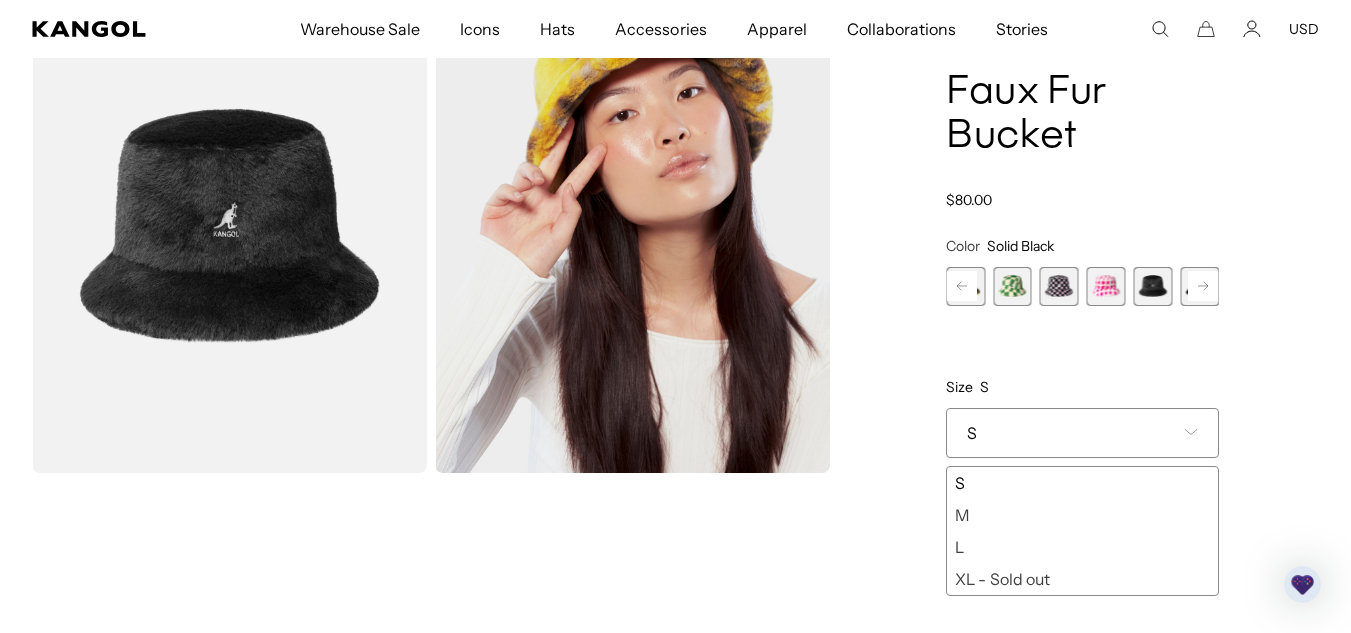 click on "M" at bounding box center [1082, 515] 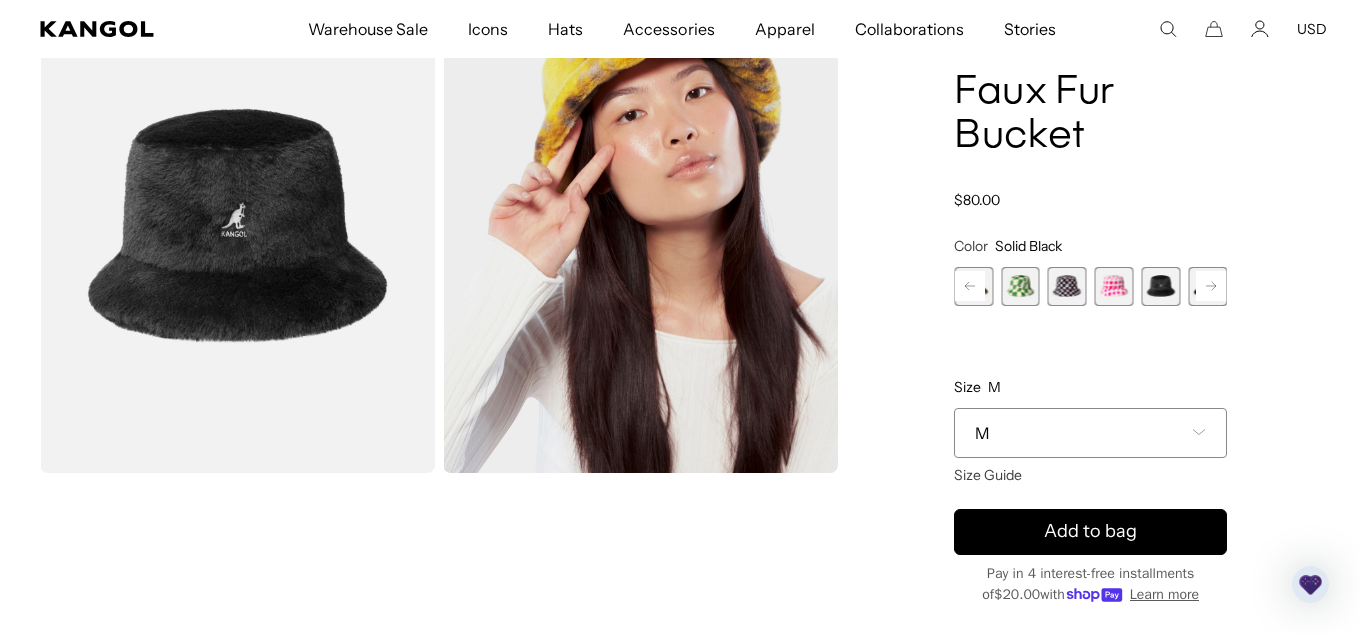 scroll, scrollTop: 0, scrollLeft: 412, axis: horizontal 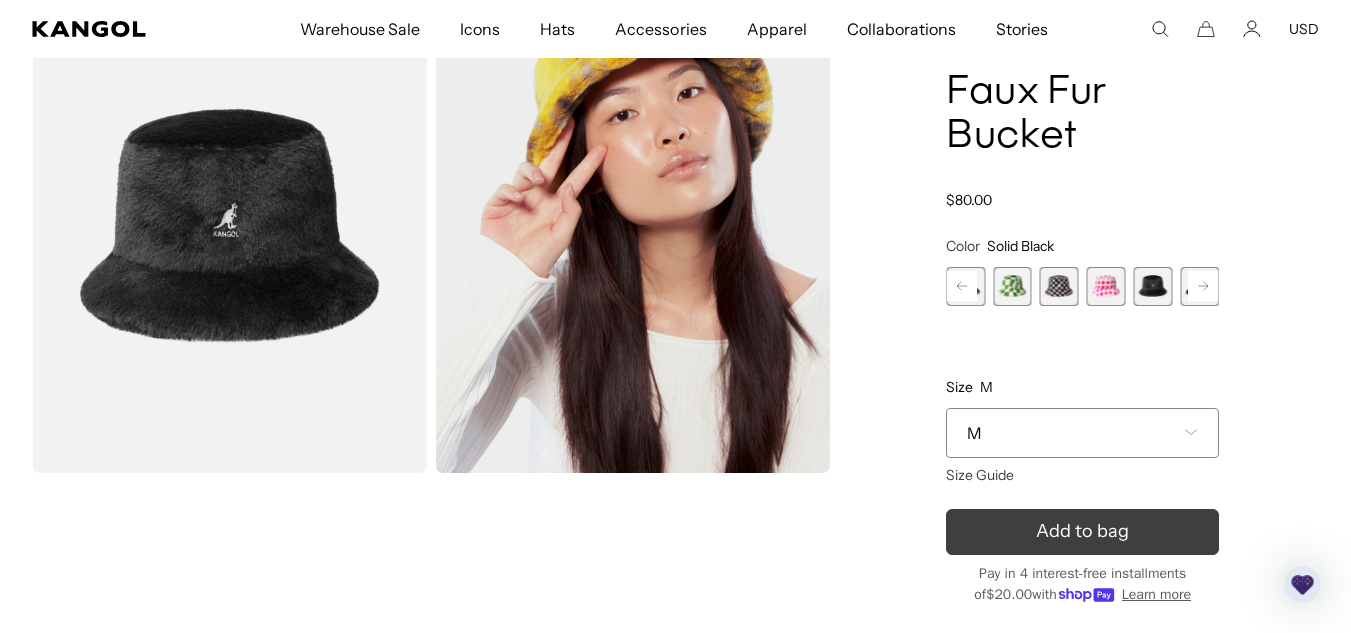click on "Add to bag" at bounding box center (1082, 532) 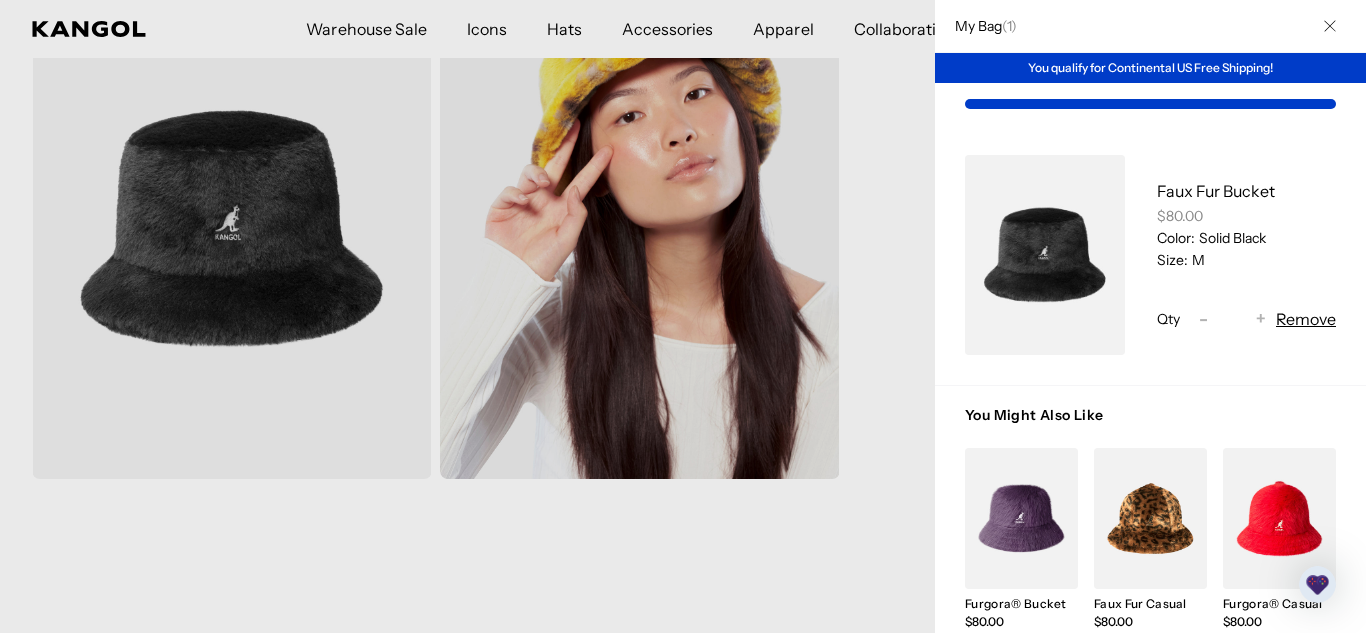 scroll, scrollTop: 0, scrollLeft: 0, axis: both 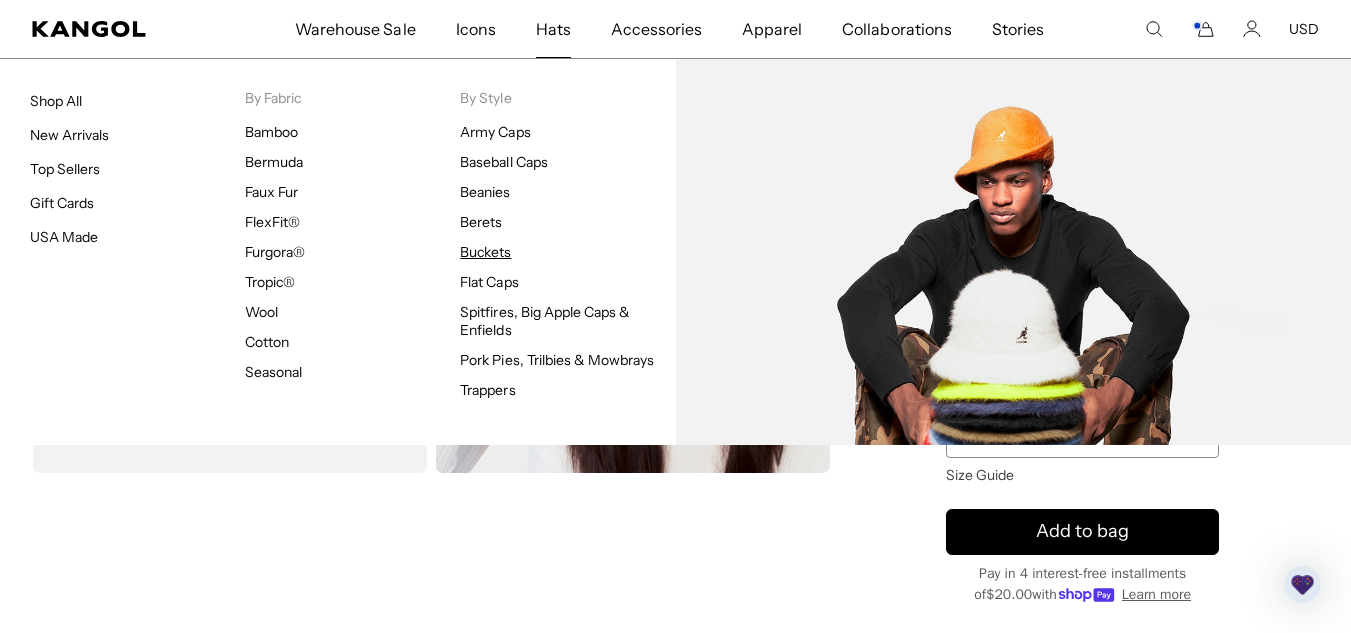 click on "Buckets" at bounding box center [485, 252] 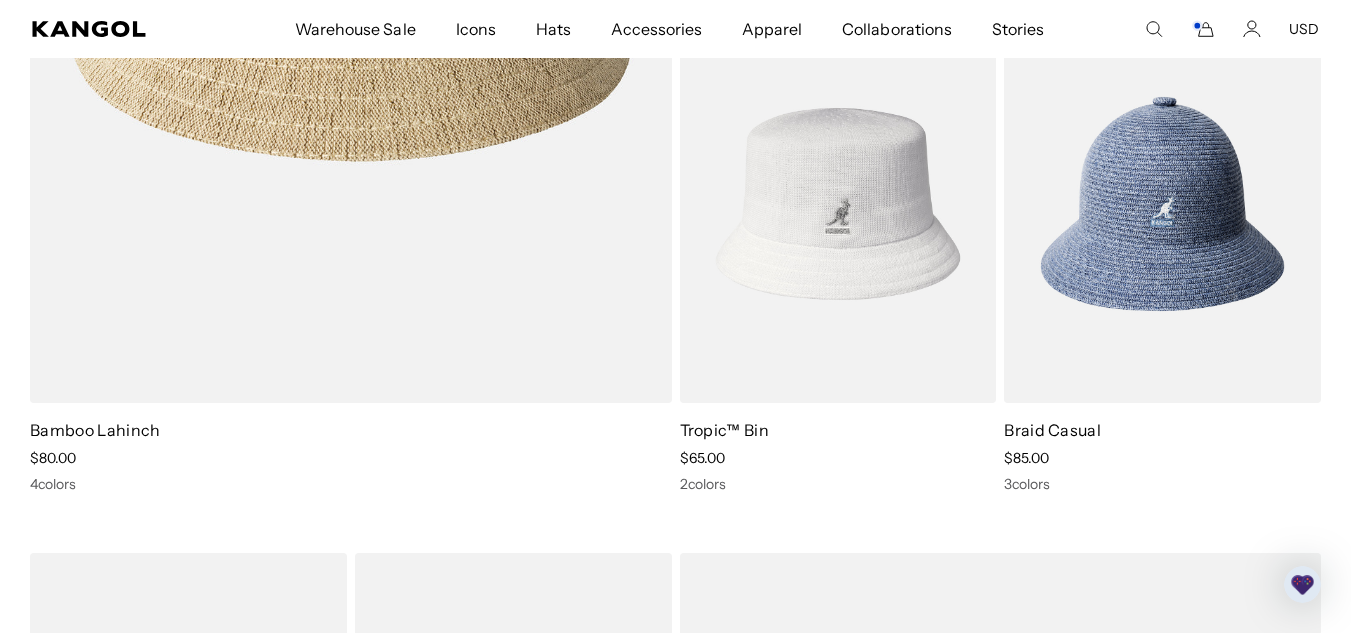 scroll, scrollTop: 2126, scrollLeft: 0, axis: vertical 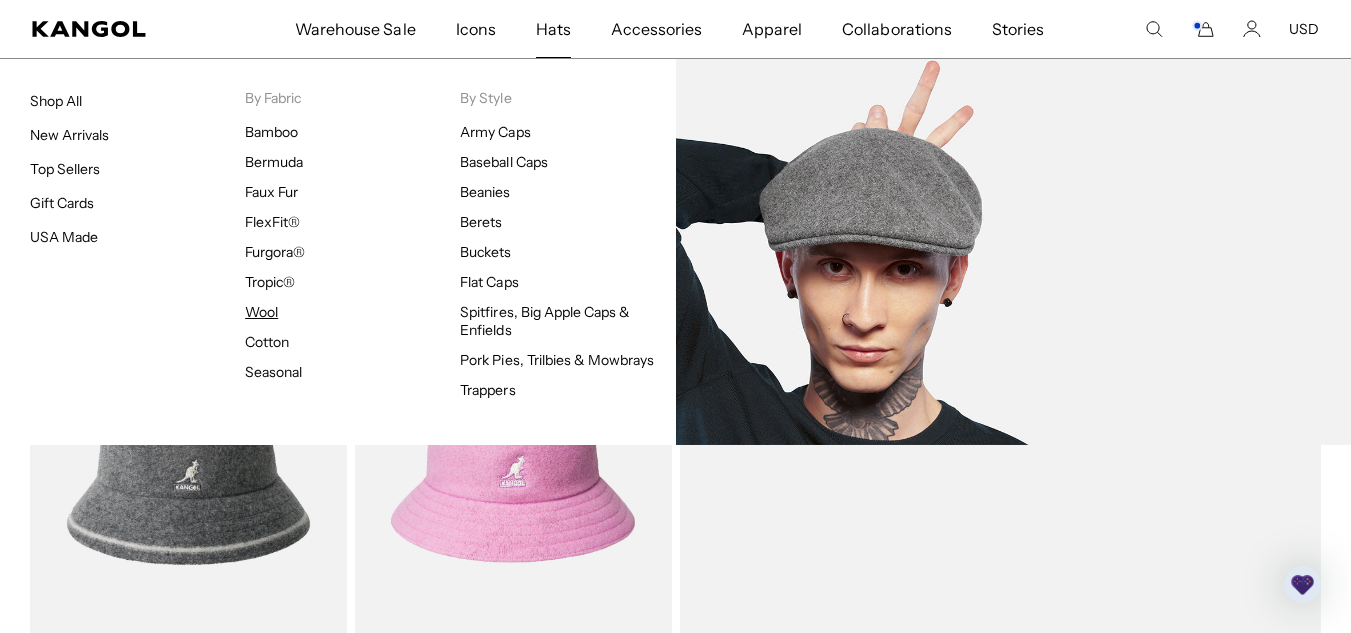 click on "Wool" at bounding box center (261, 312) 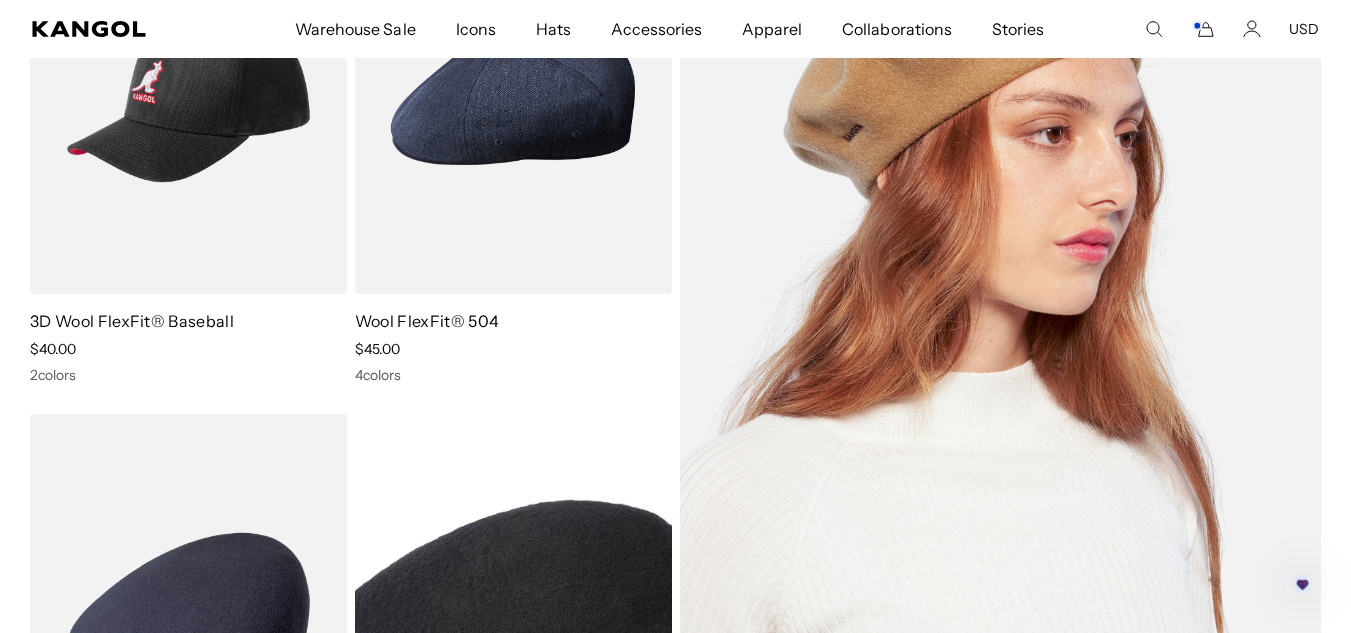 scroll, scrollTop: 317, scrollLeft: 0, axis: vertical 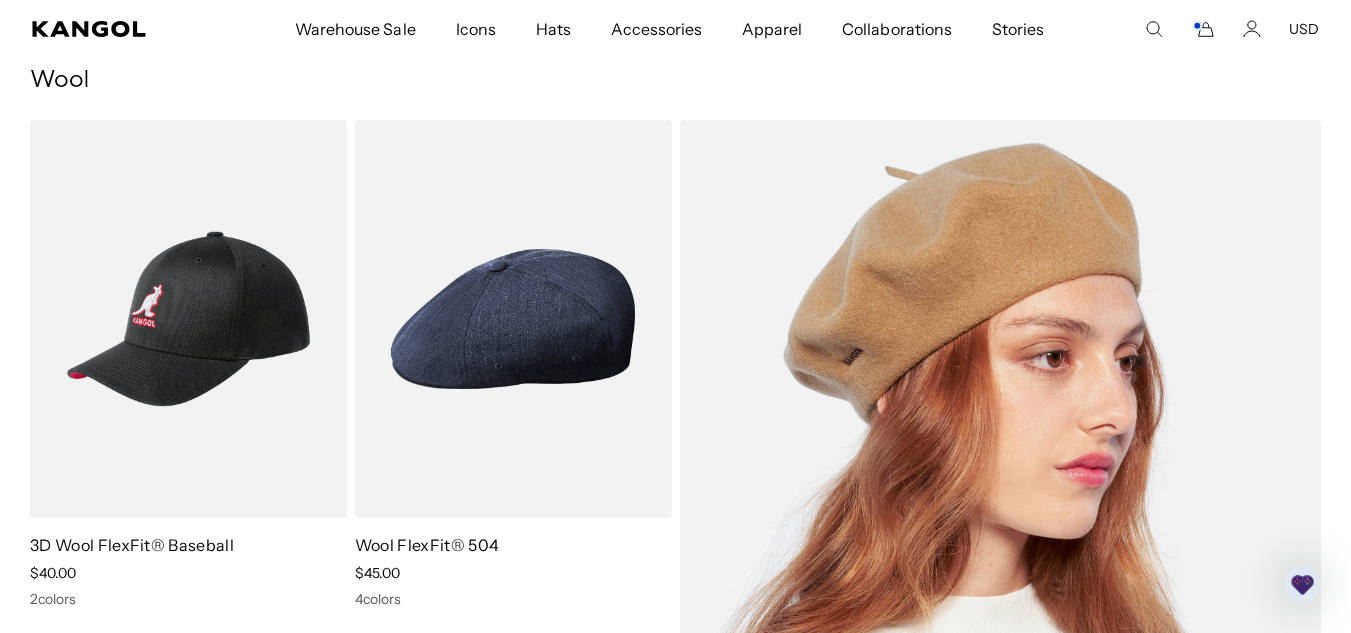 click at bounding box center [1001, 577] 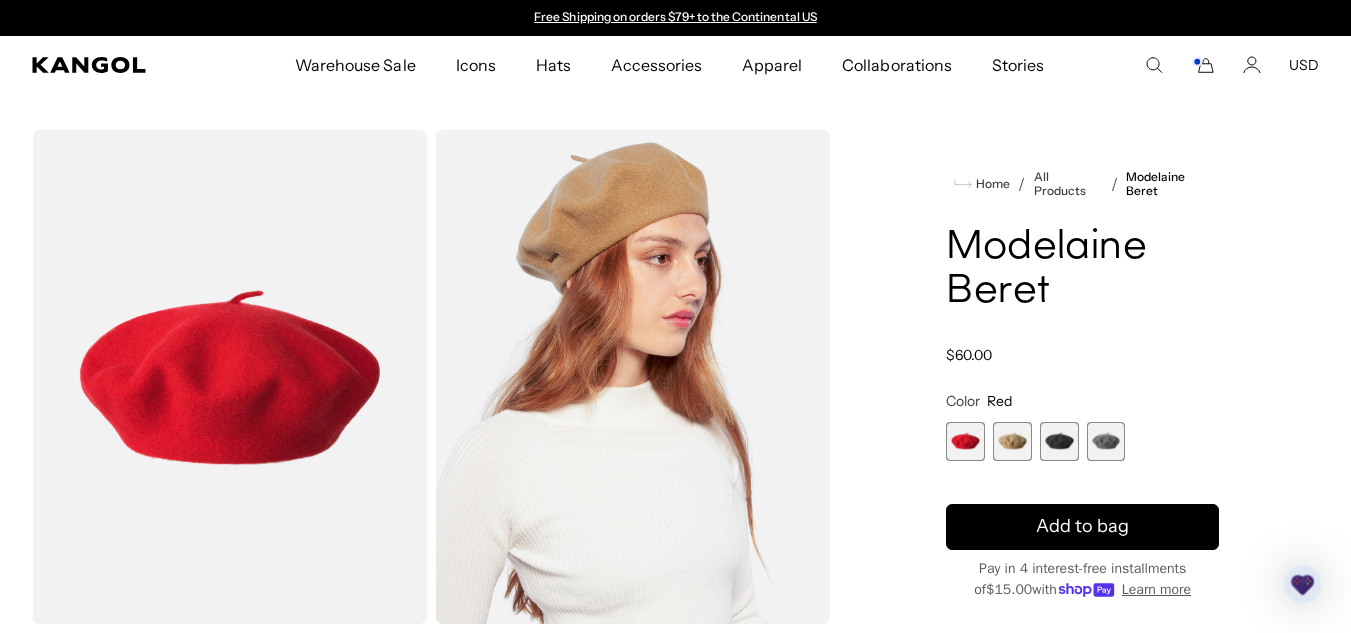 scroll, scrollTop: 0, scrollLeft: 0, axis: both 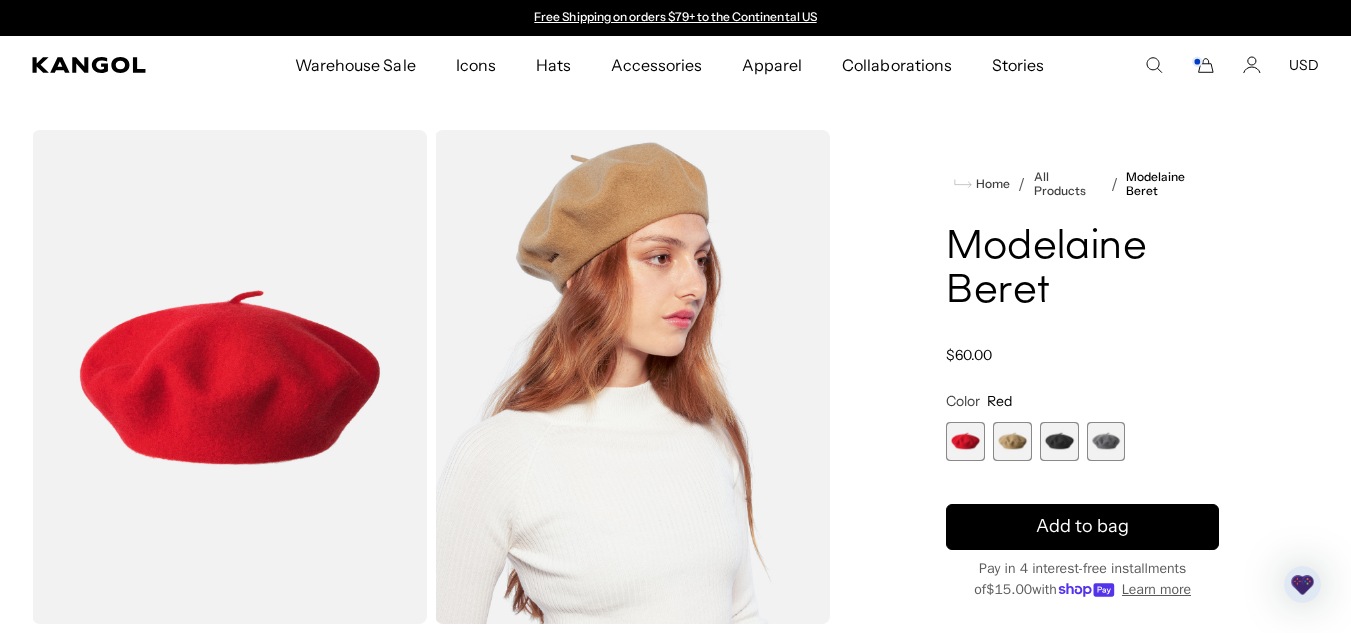 click at bounding box center [1059, 441] 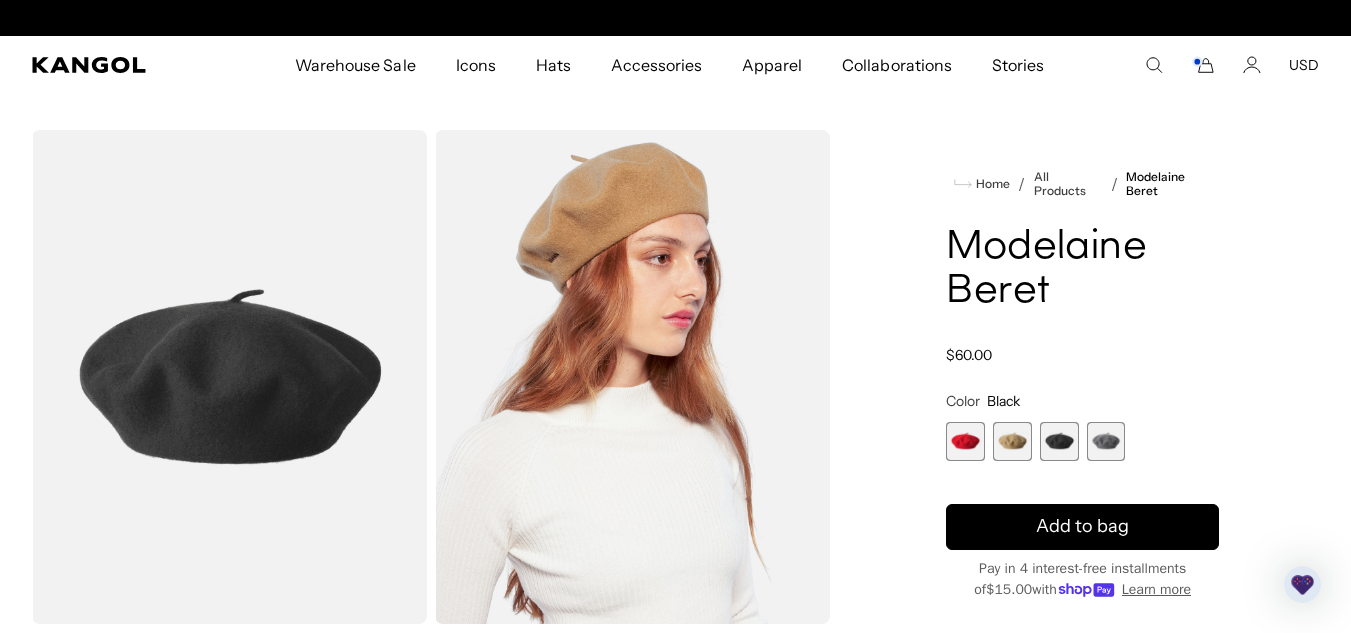 scroll, scrollTop: 0, scrollLeft: 0, axis: both 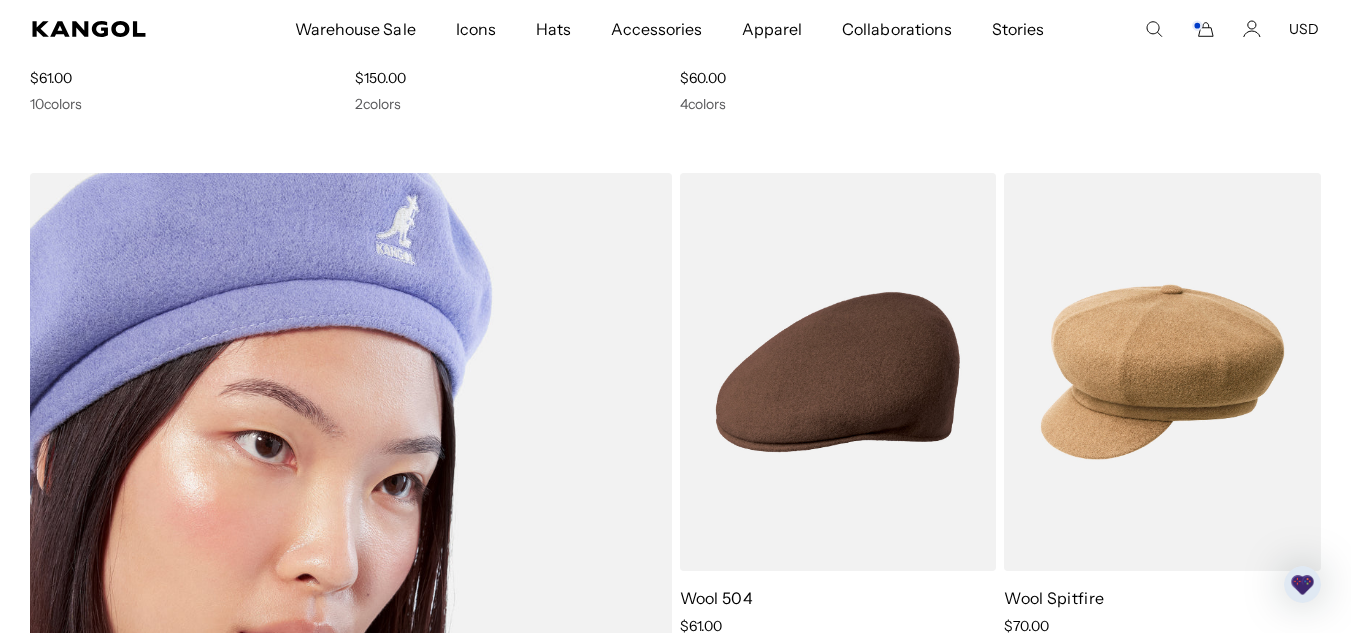 click at bounding box center [351, 630] 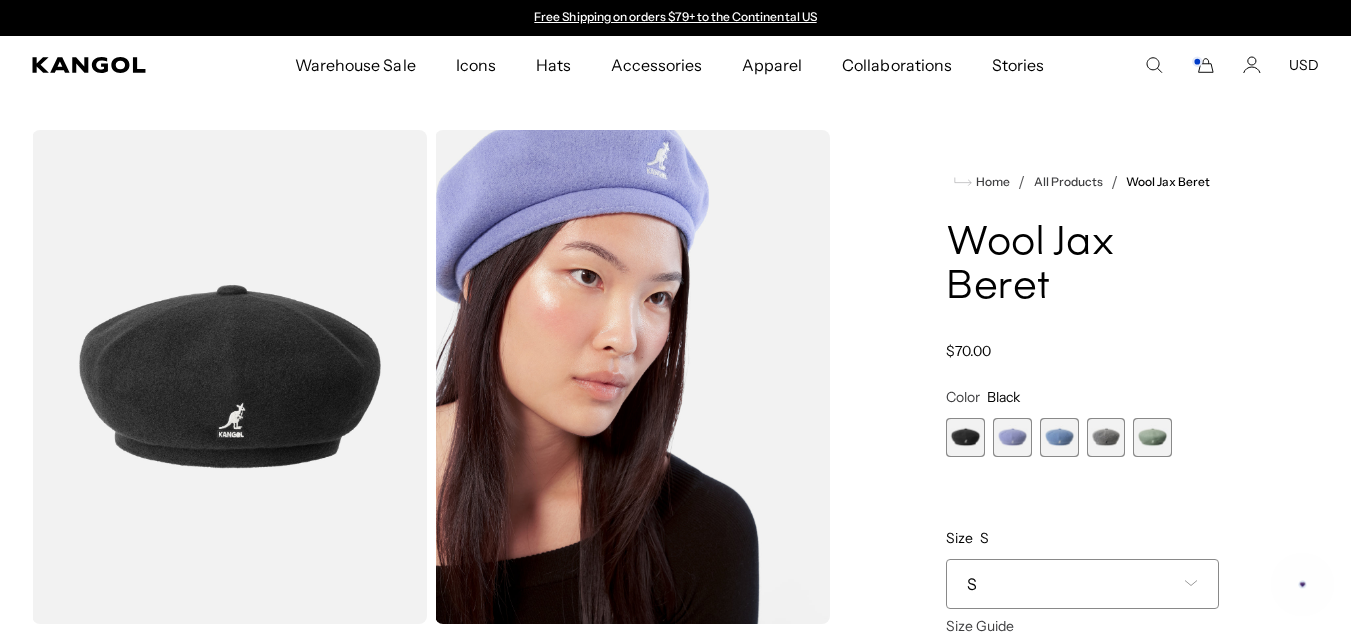 scroll, scrollTop: 0, scrollLeft: 0, axis: both 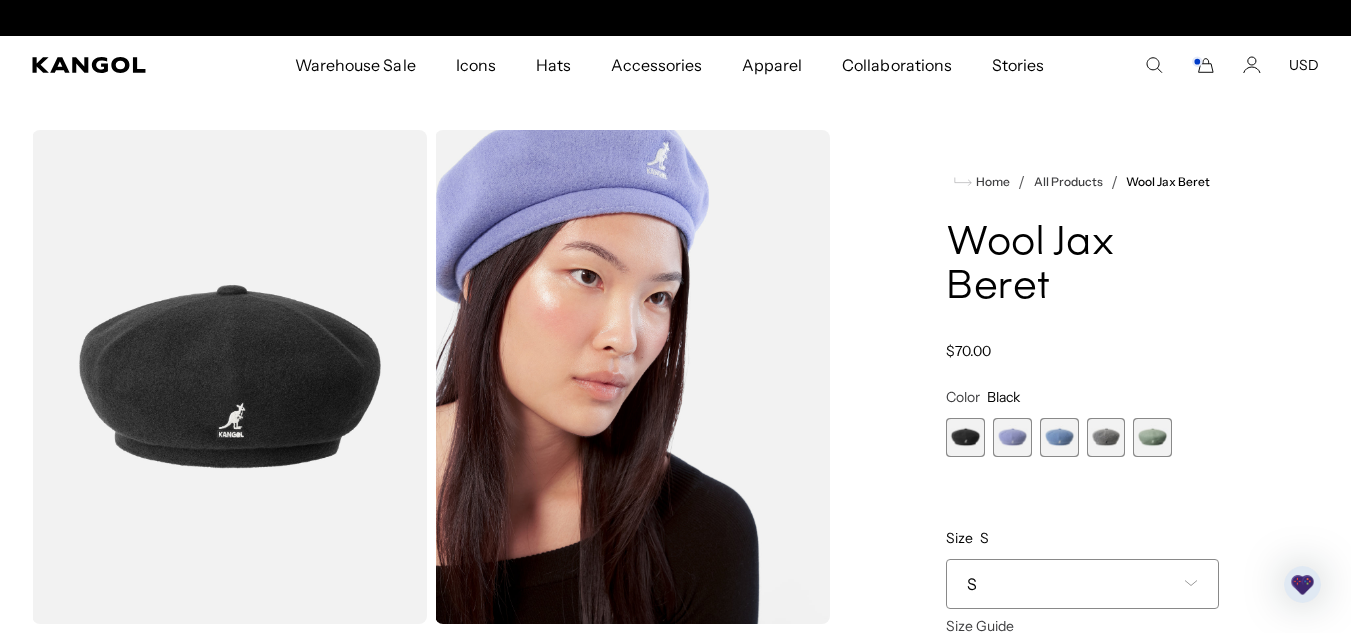 click at bounding box center (1012, 437) 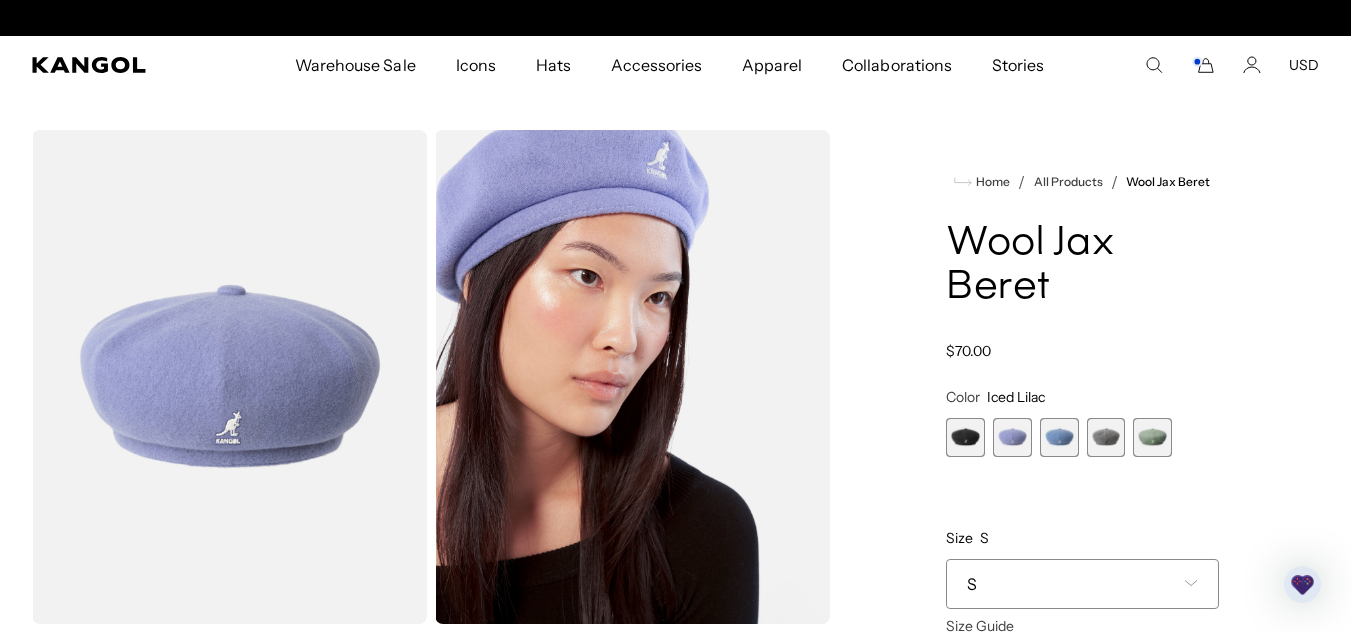 scroll, scrollTop: 0, scrollLeft: 412, axis: horizontal 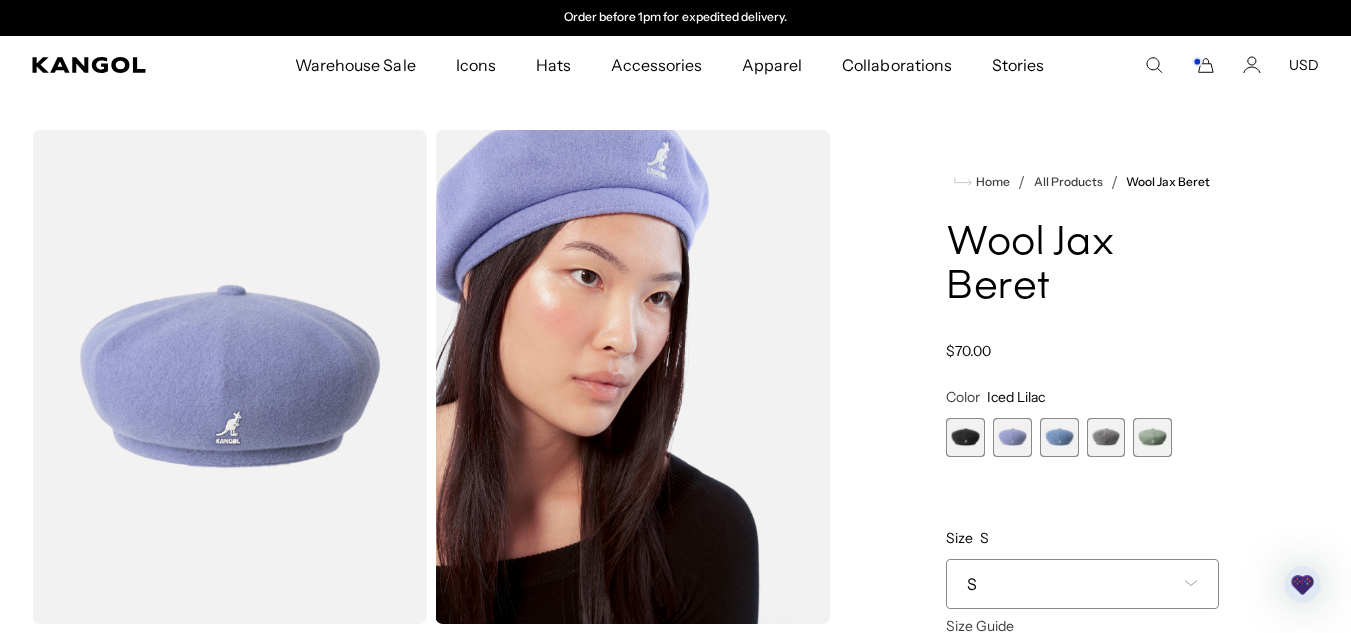 click at bounding box center (965, 437) 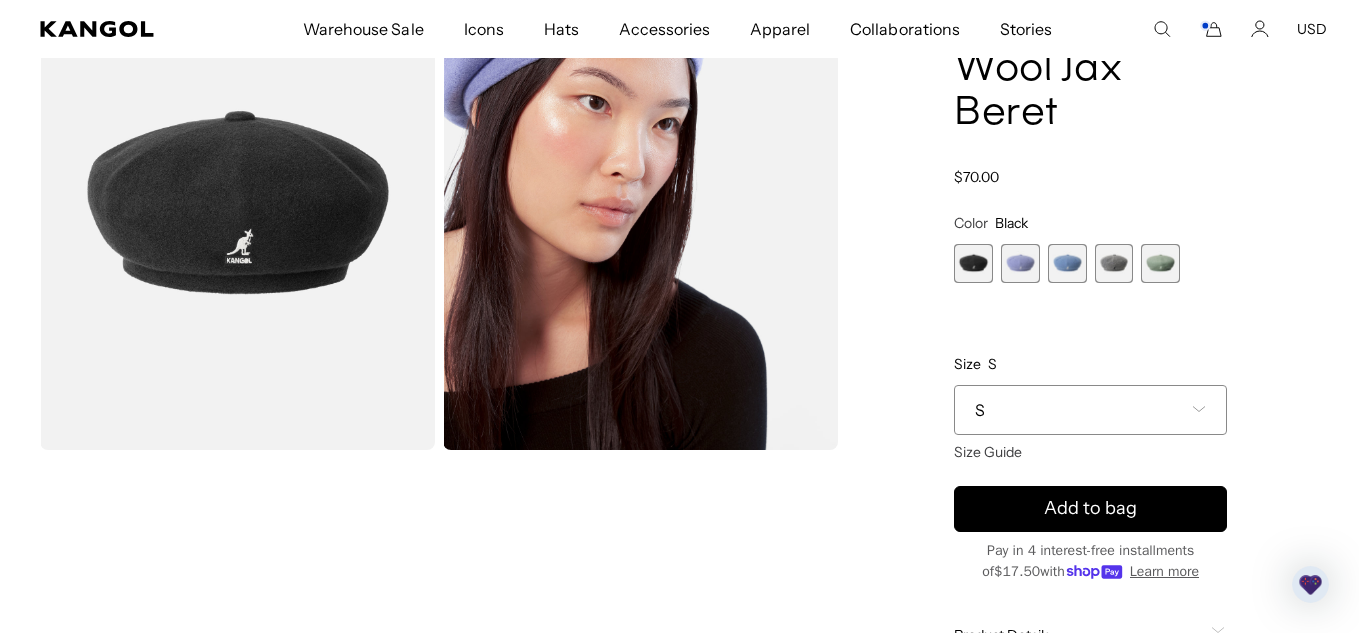 scroll, scrollTop: 175, scrollLeft: 0, axis: vertical 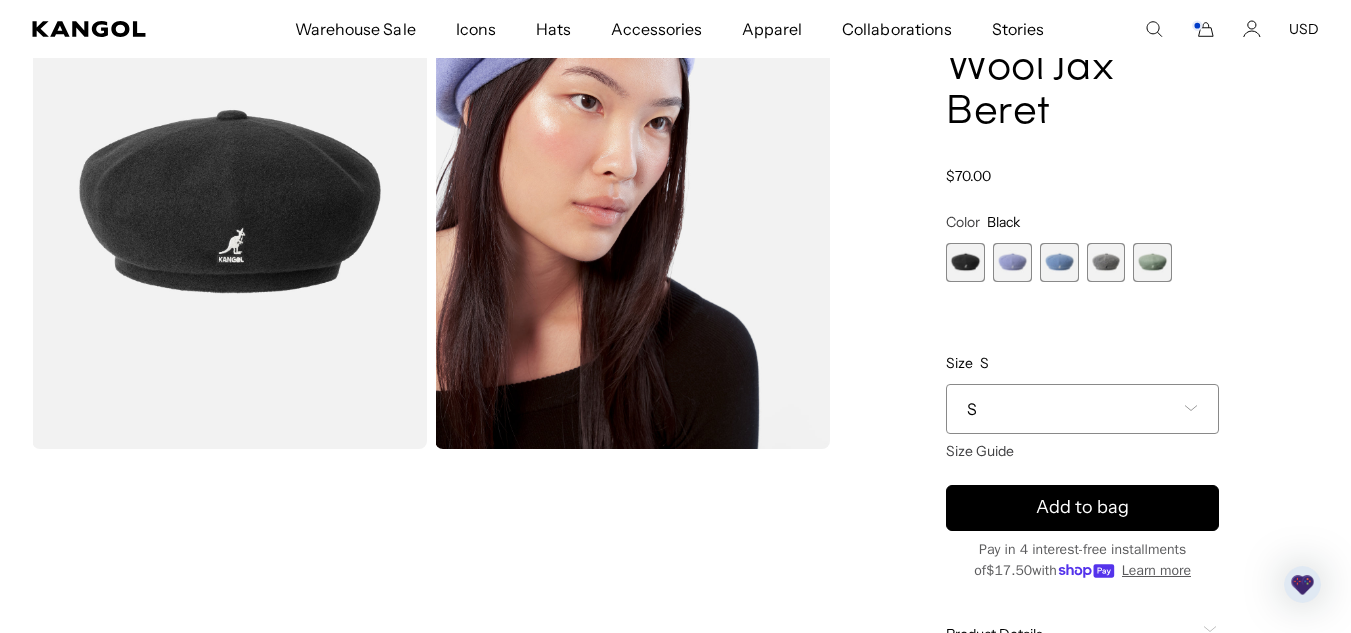 click at bounding box center [632, 202] 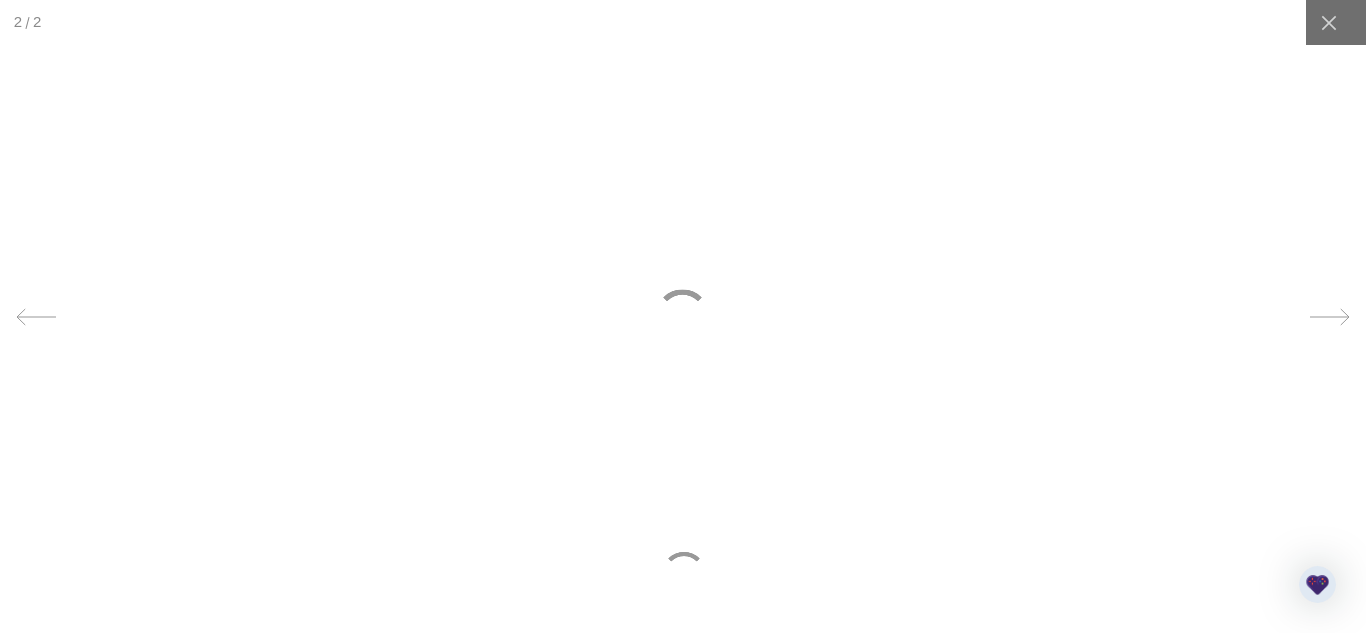 click at bounding box center [683, 316] 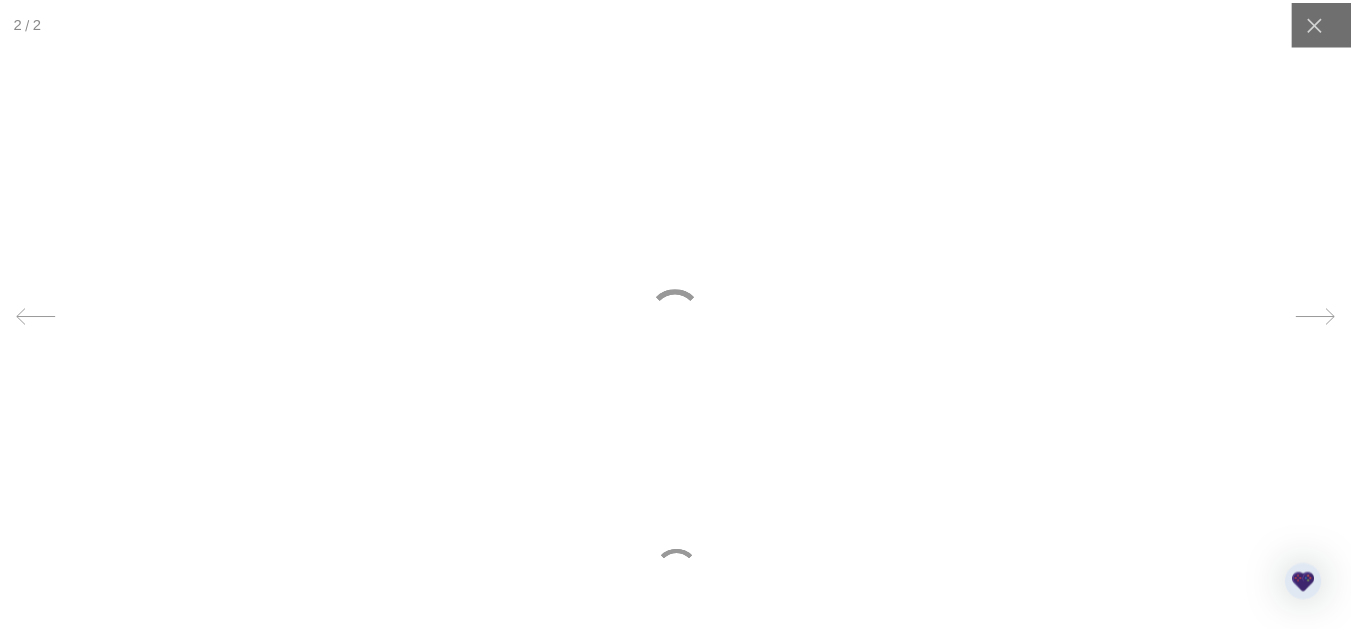 scroll, scrollTop: 0, scrollLeft: 0, axis: both 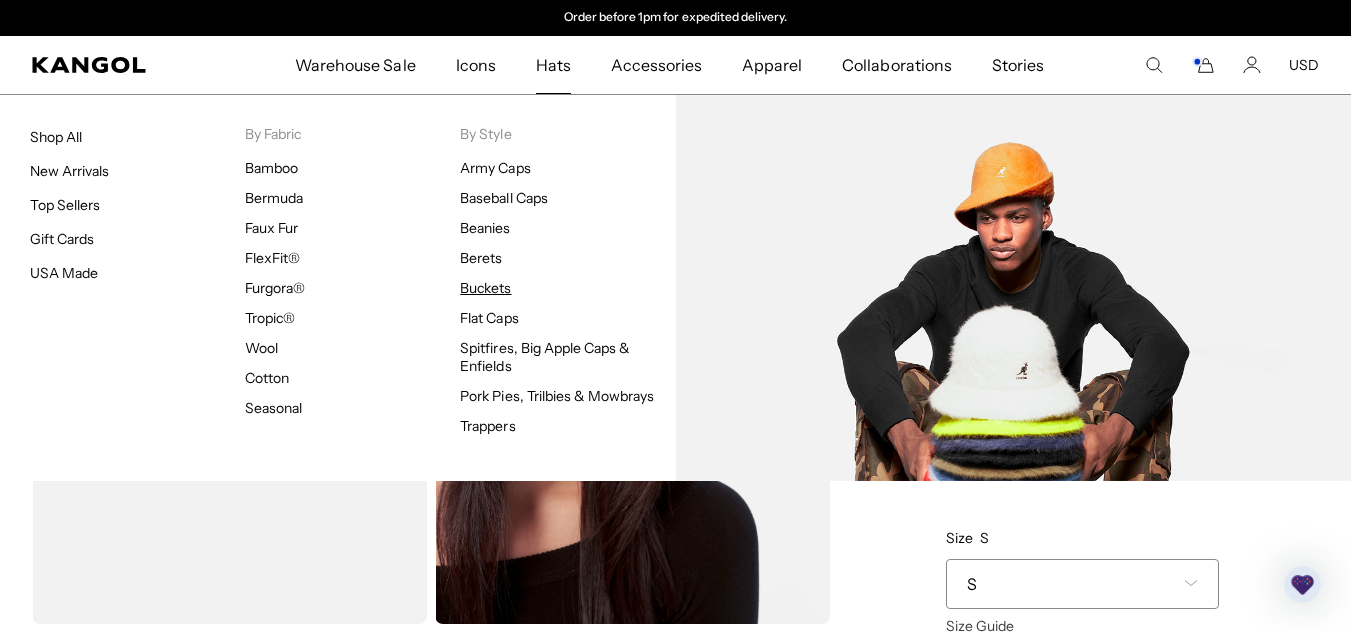 click on "Buckets" at bounding box center (485, 288) 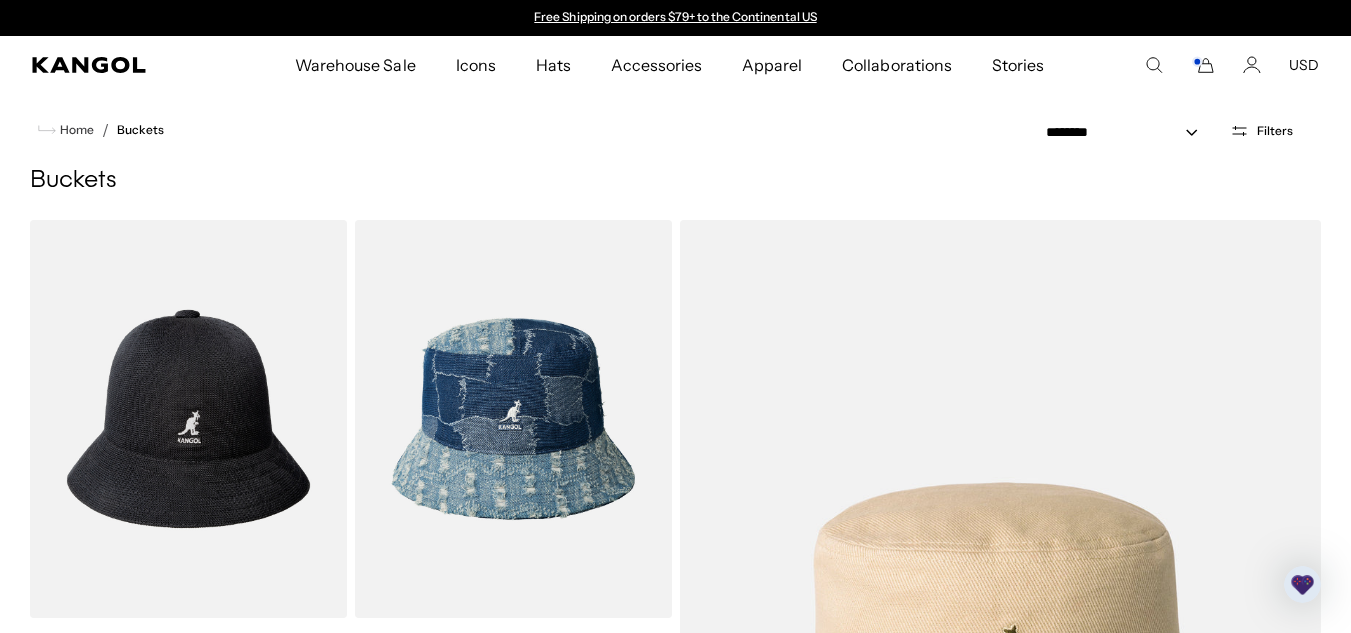 scroll, scrollTop: 0, scrollLeft: 0, axis: both 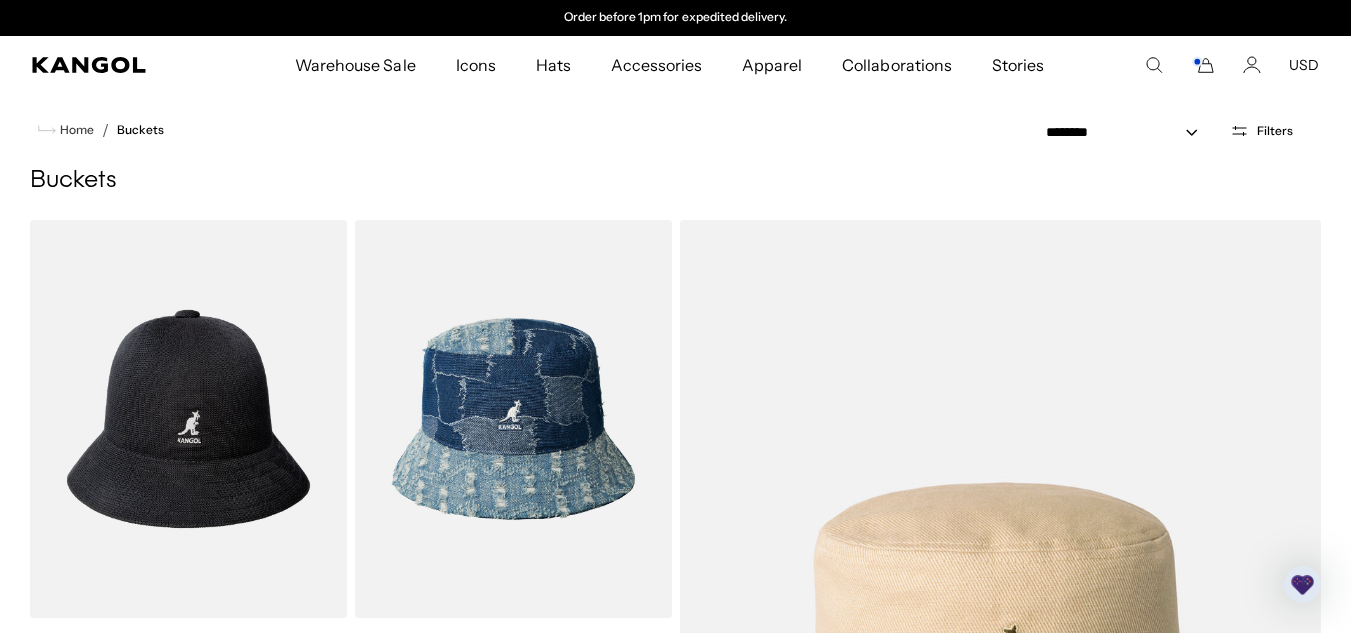 click 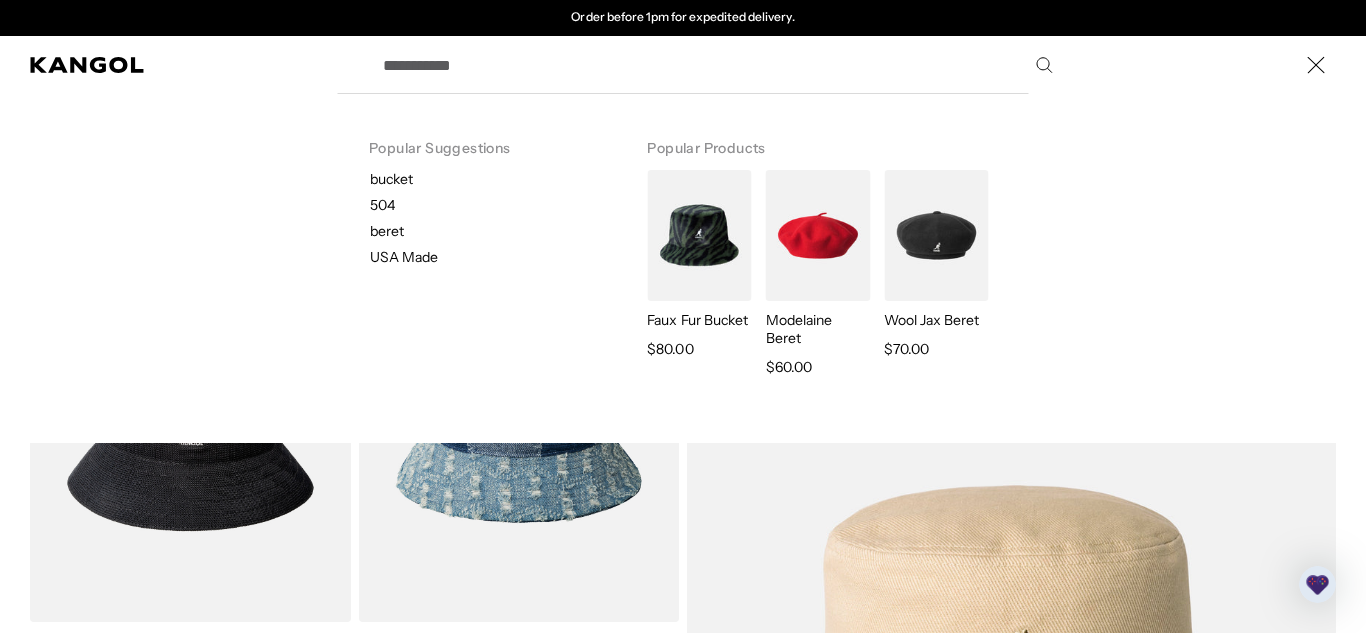 click on "Search here" at bounding box center (716, 65) 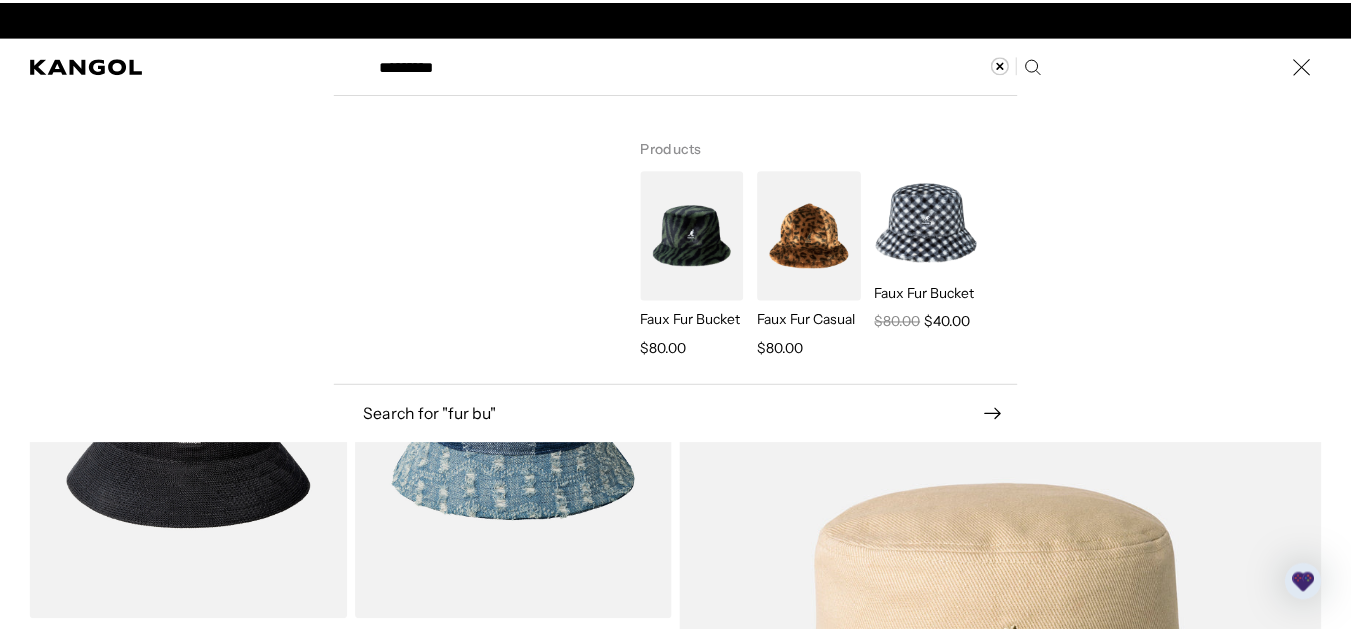scroll, scrollTop: 0, scrollLeft: 412, axis: horizontal 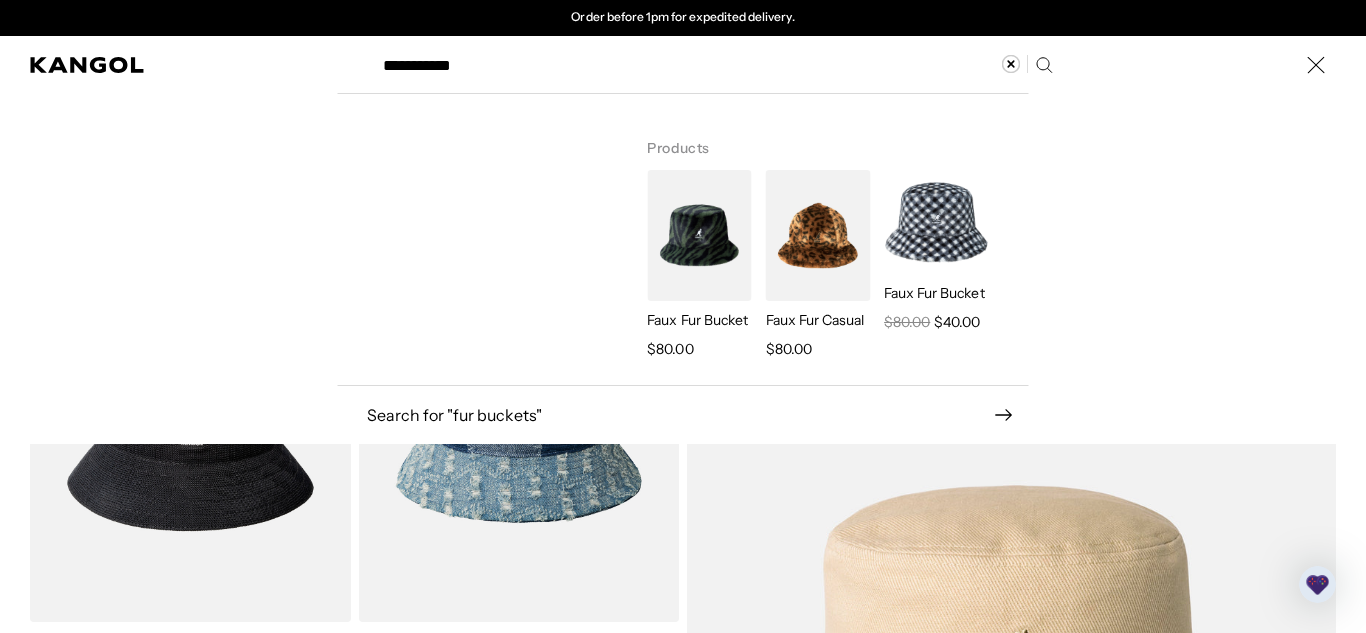 type on "**********" 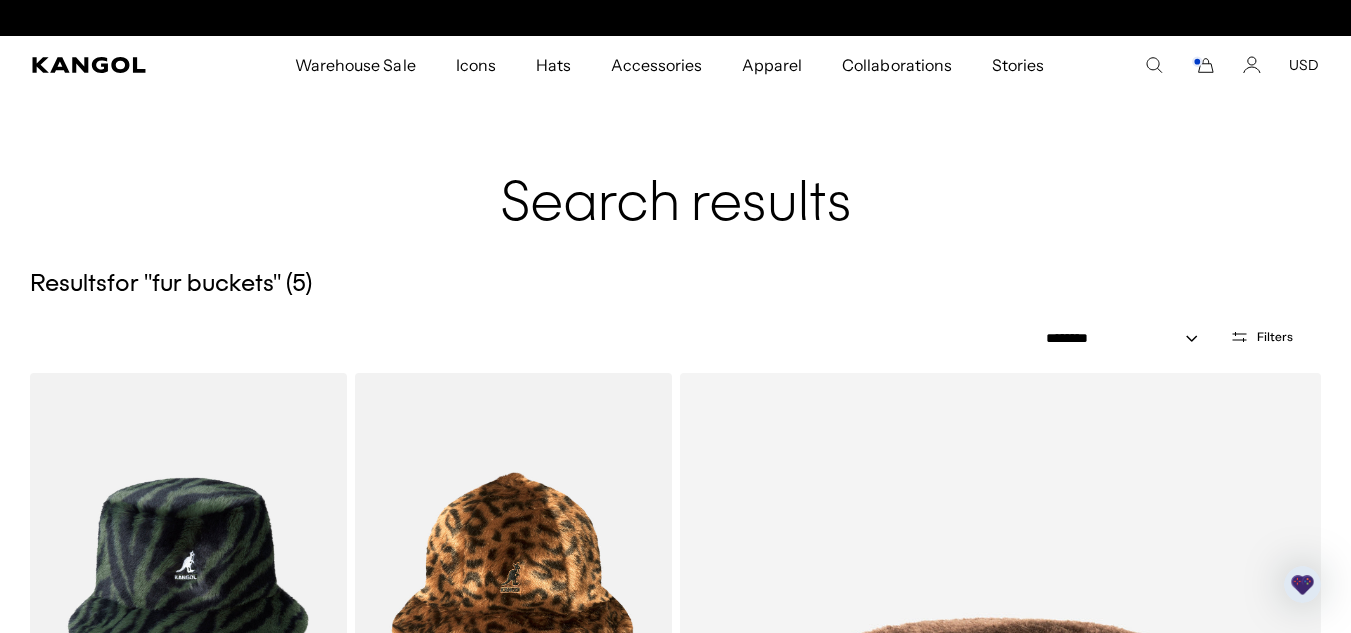 scroll, scrollTop: 0, scrollLeft: 0, axis: both 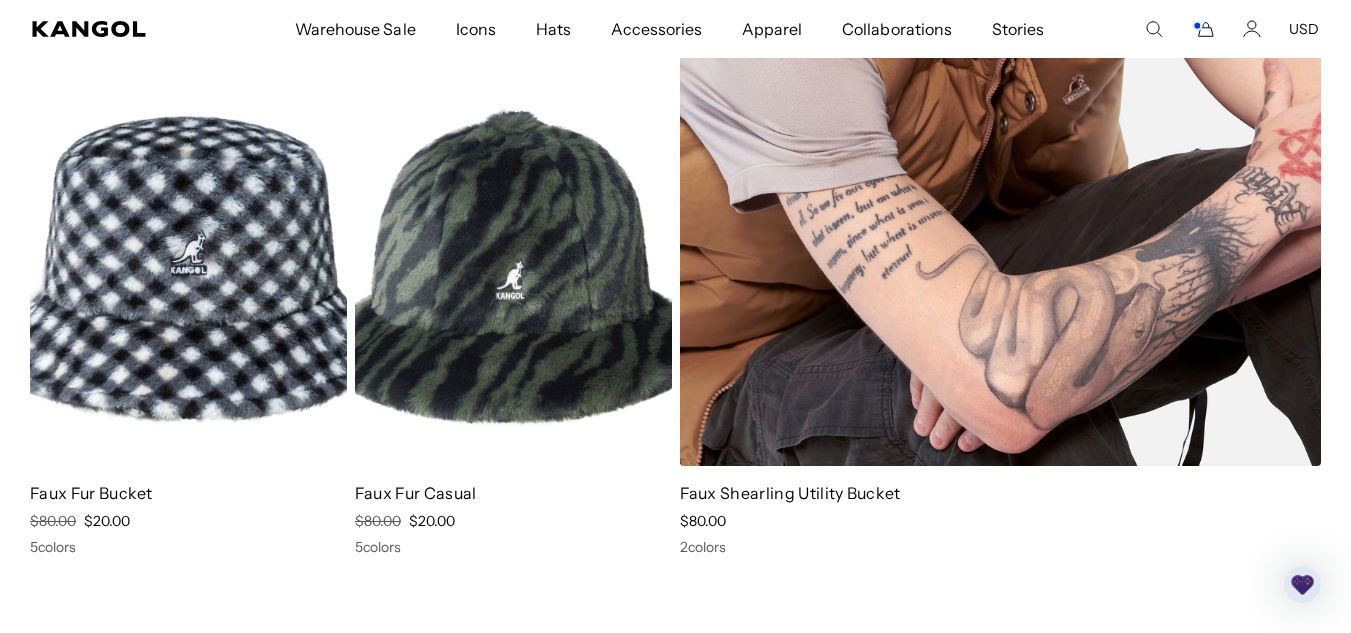 click at bounding box center [1001, 8] 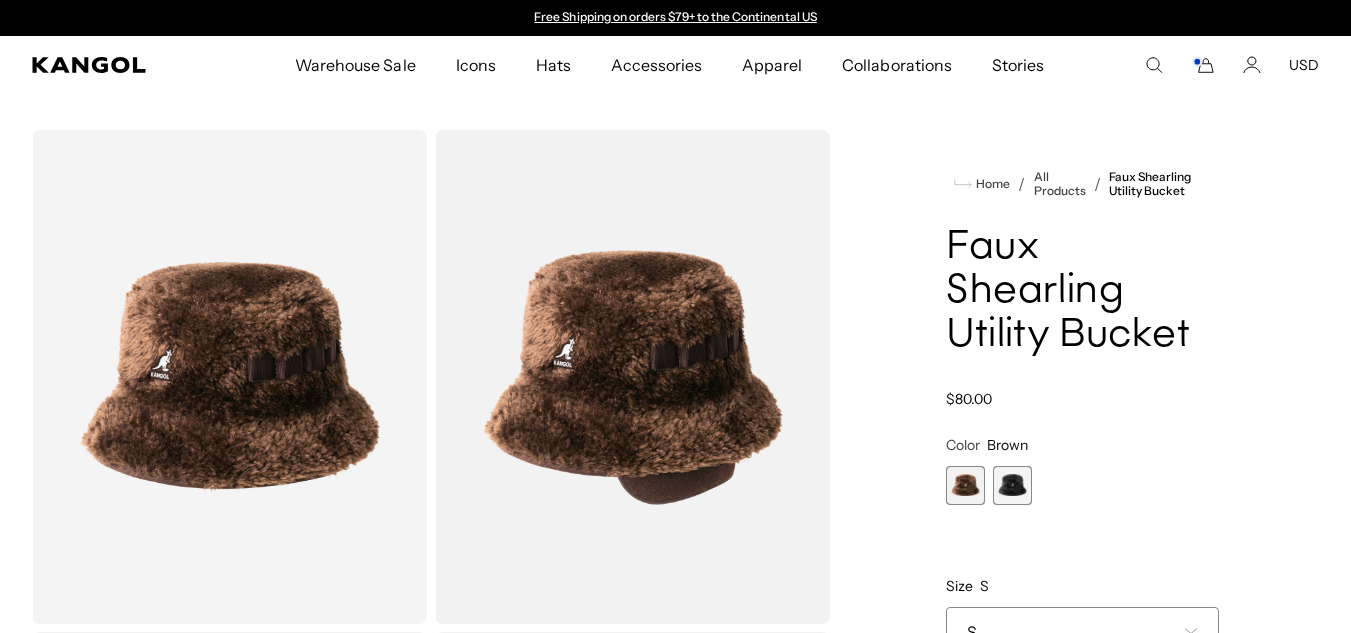 scroll, scrollTop: 0, scrollLeft: 0, axis: both 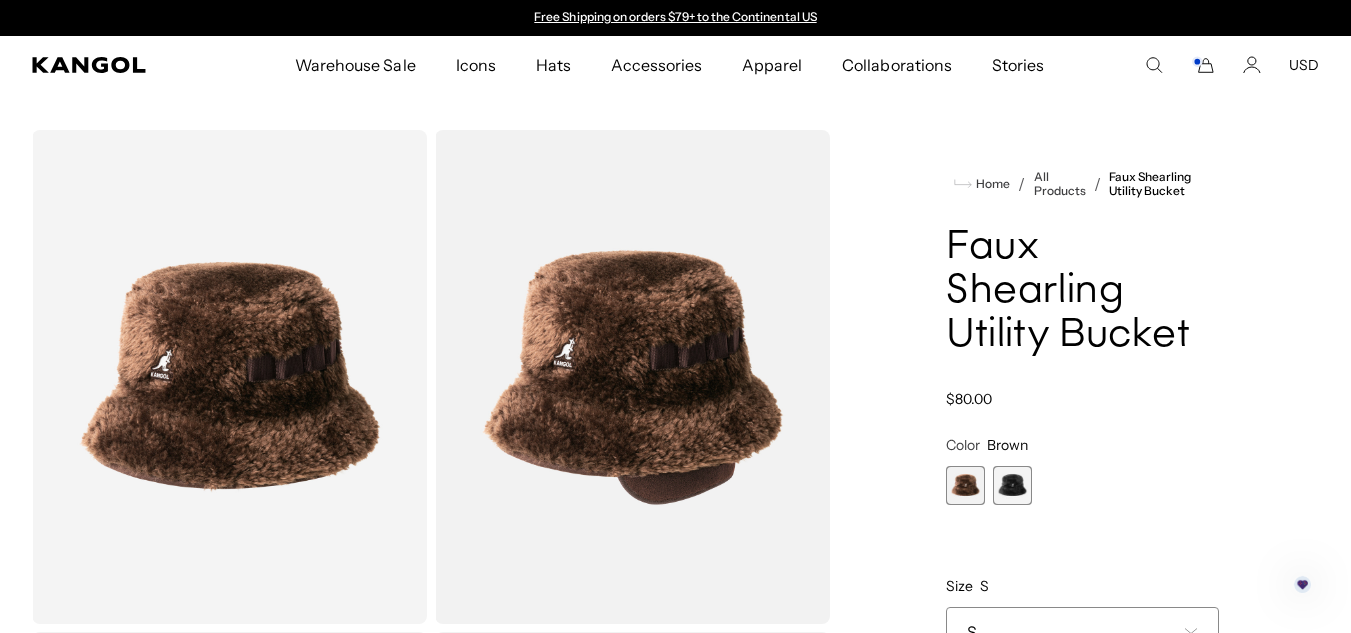 click at bounding box center [1012, 485] 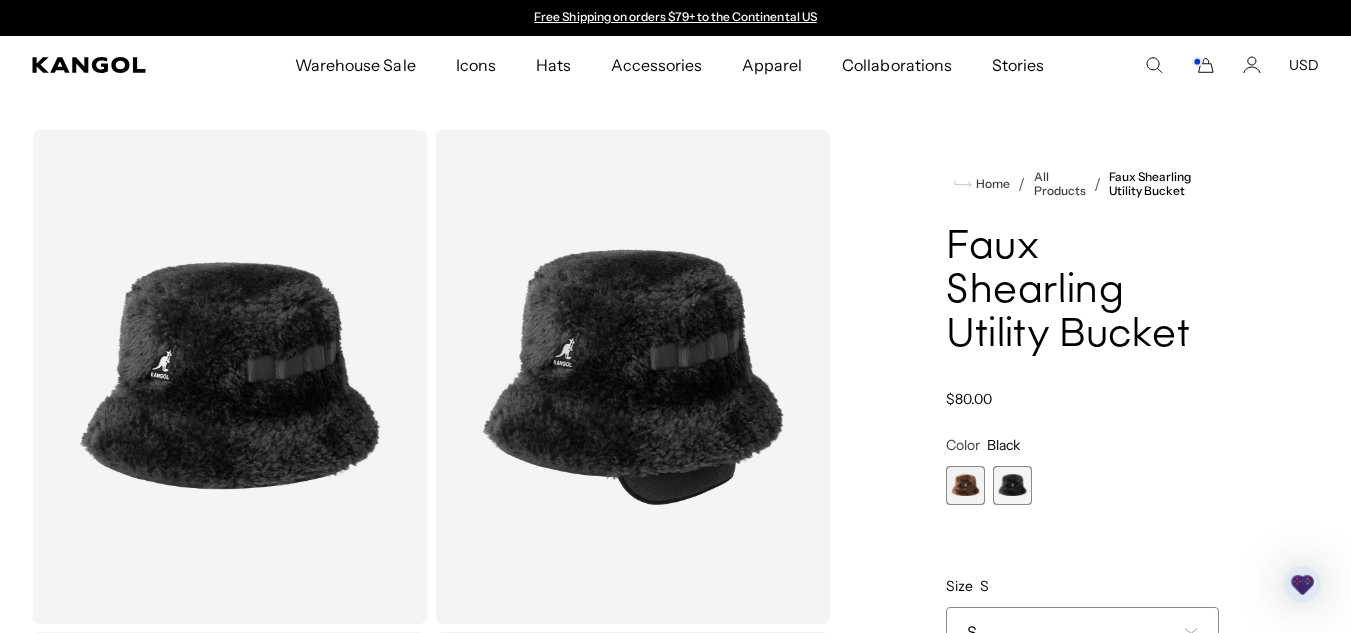scroll, scrollTop: 0, scrollLeft: 0, axis: both 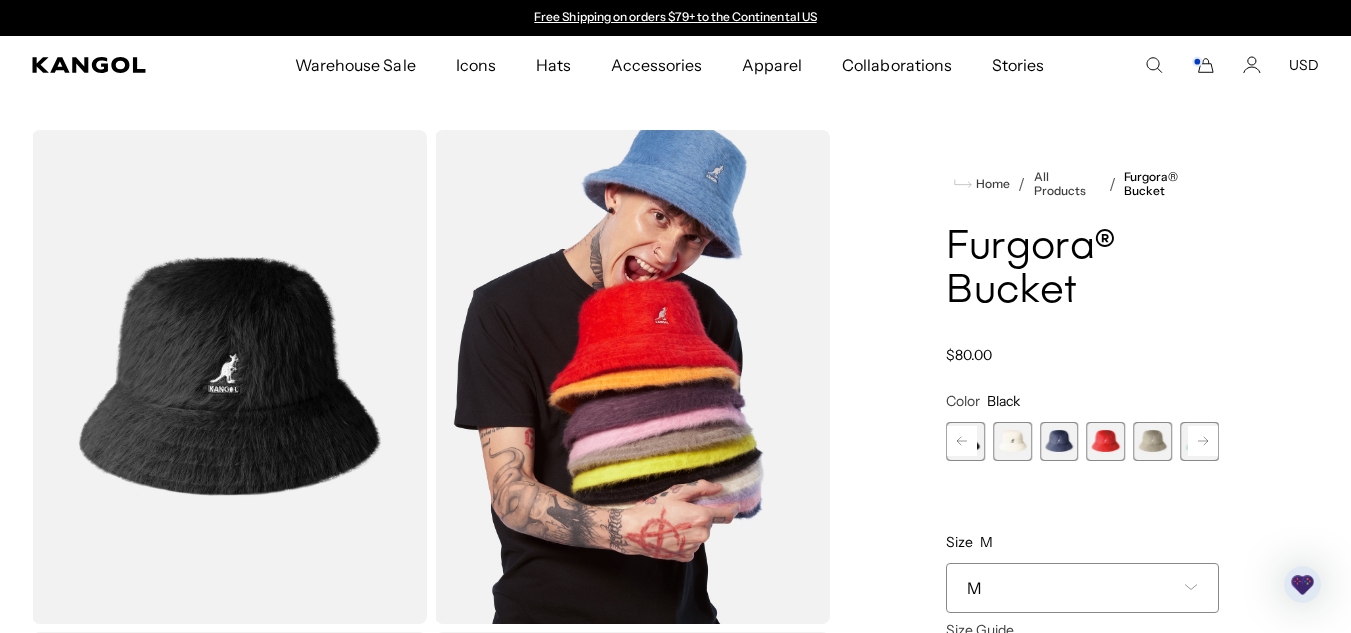 click at bounding box center (1012, 441) 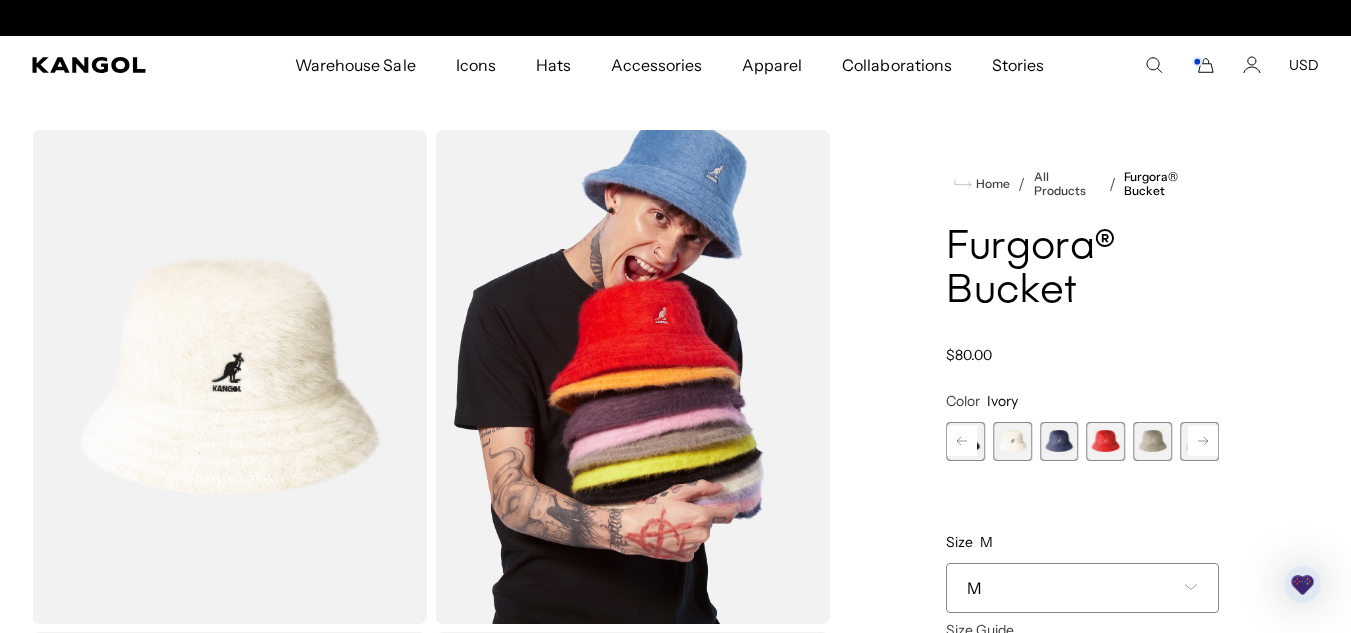 scroll, scrollTop: 0, scrollLeft: 0, axis: both 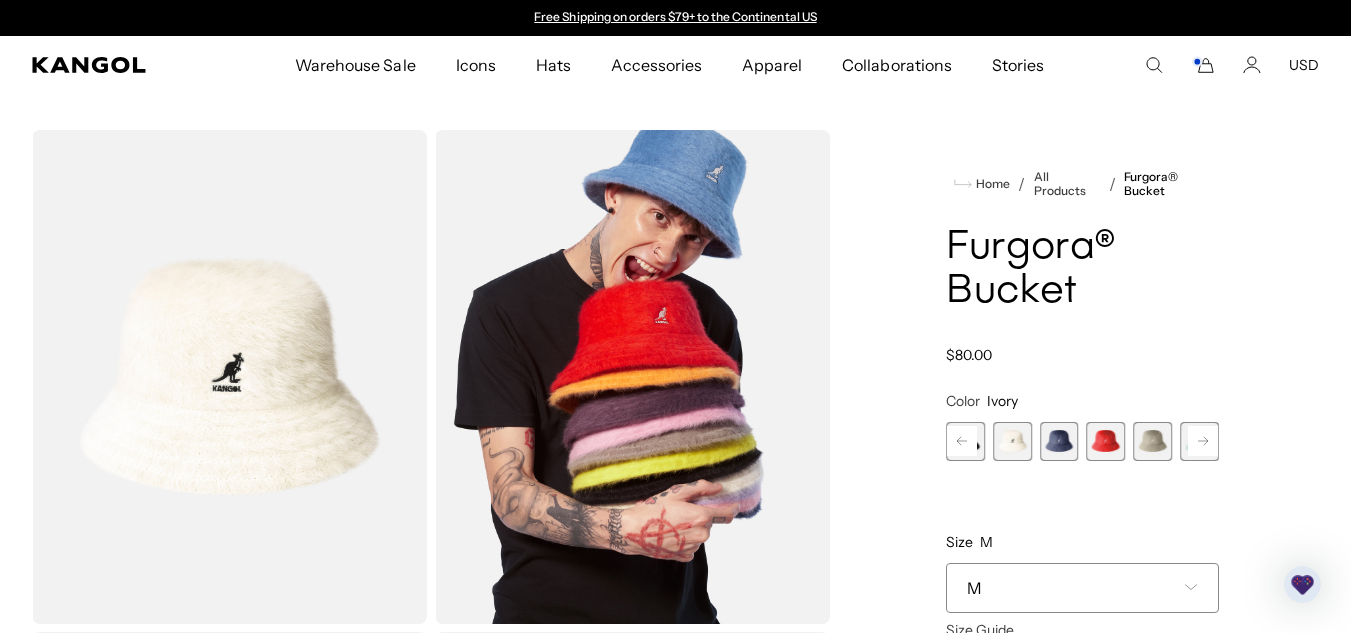 click 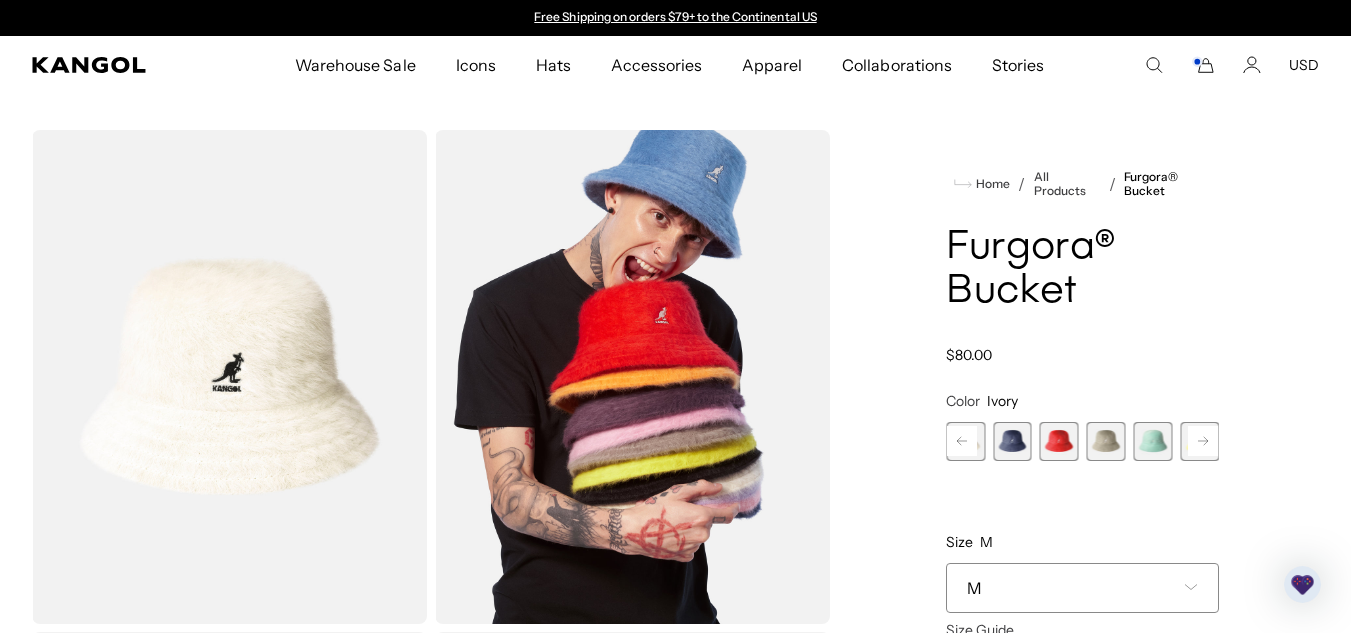 click 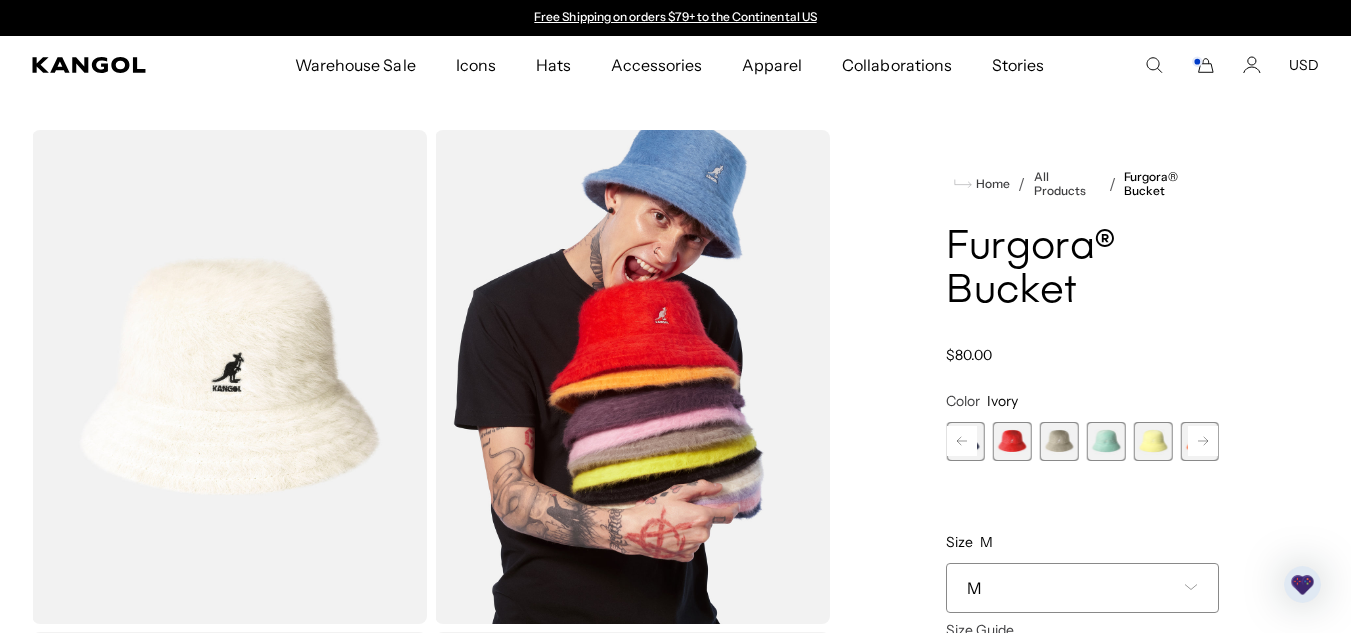 click 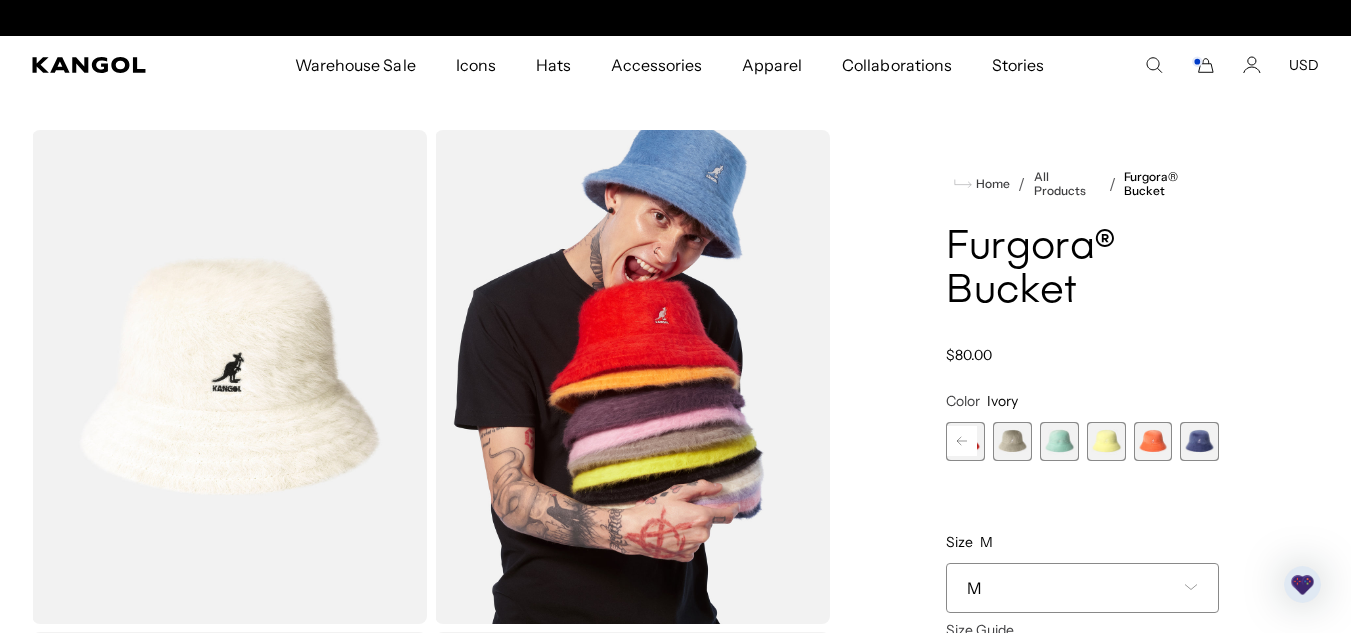 click at bounding box center (1199, 441) 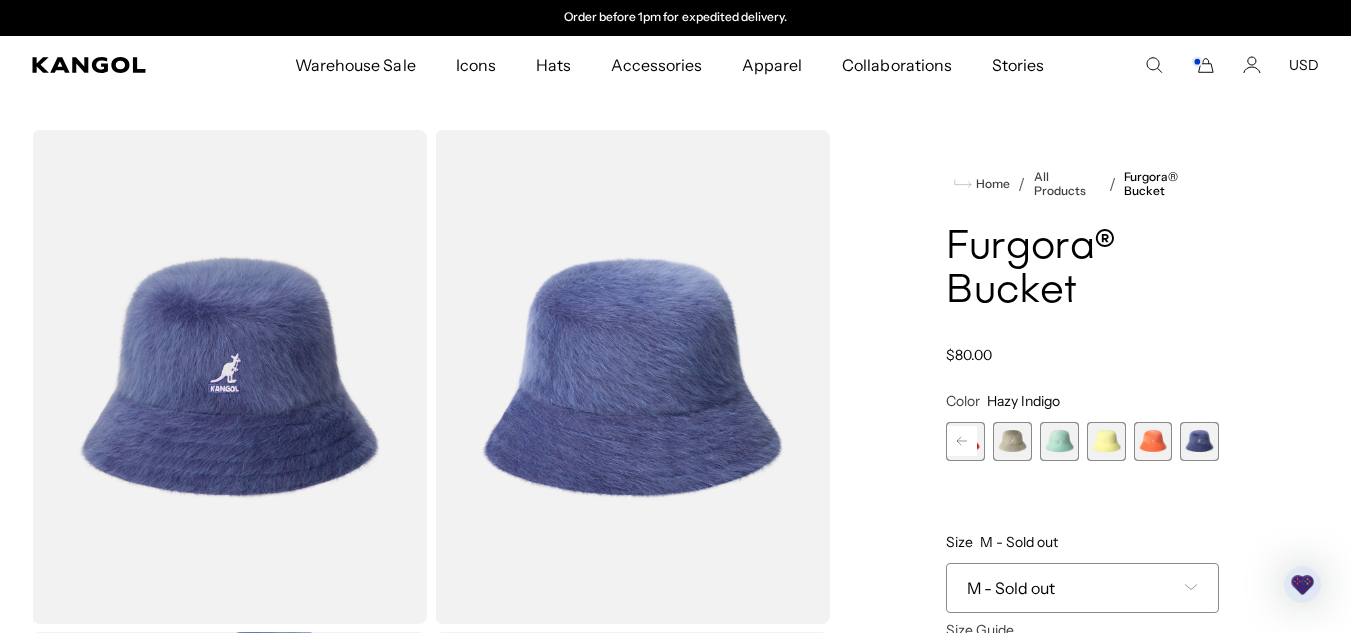 click at bounding box center [1199, 441] 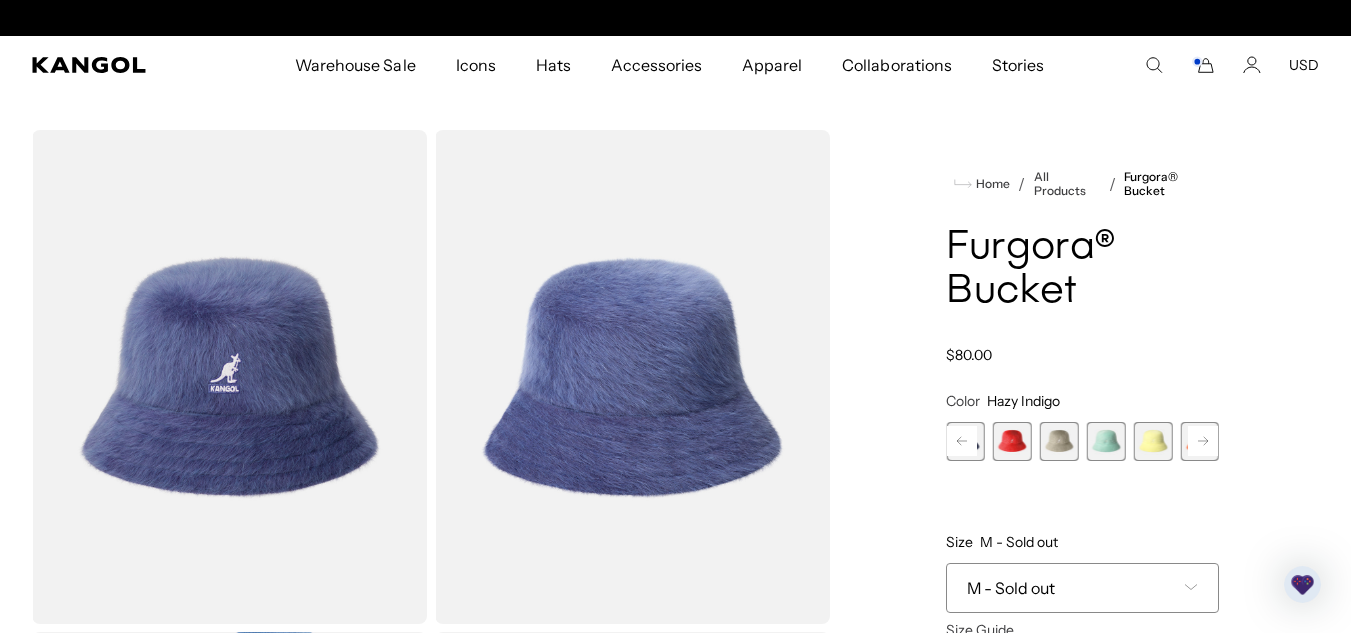 scroll, scrollTop: 0, scrollLeft: 0, axis: both 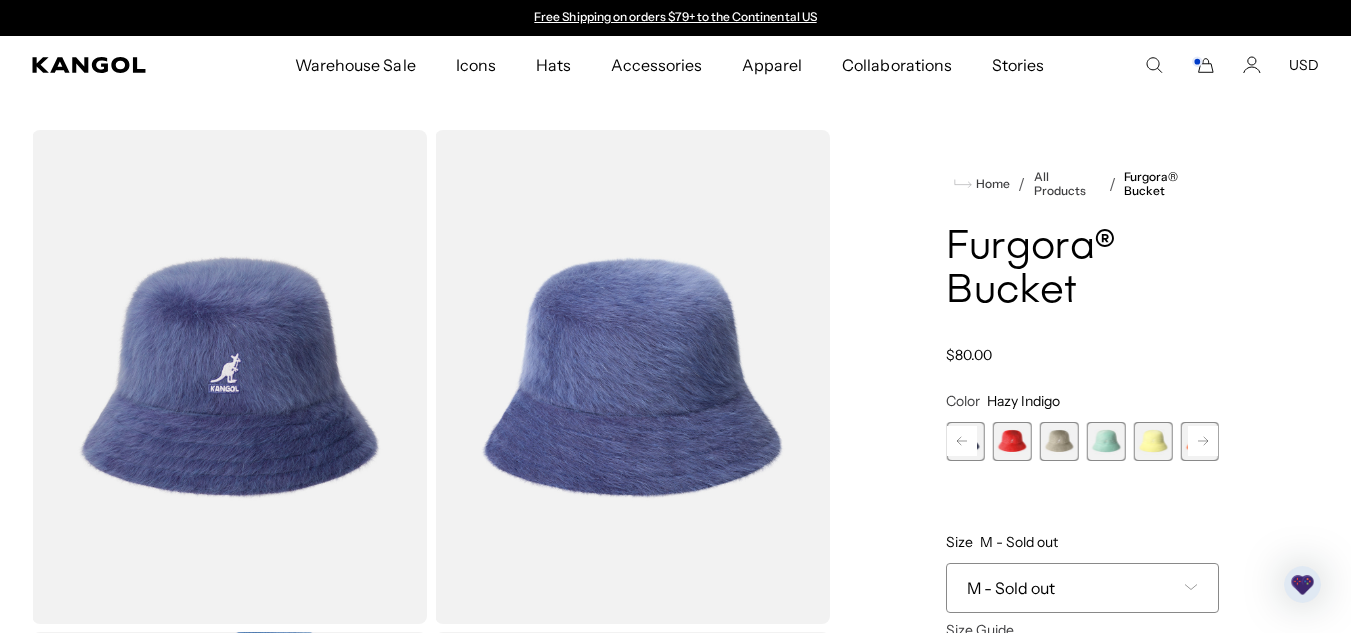 click 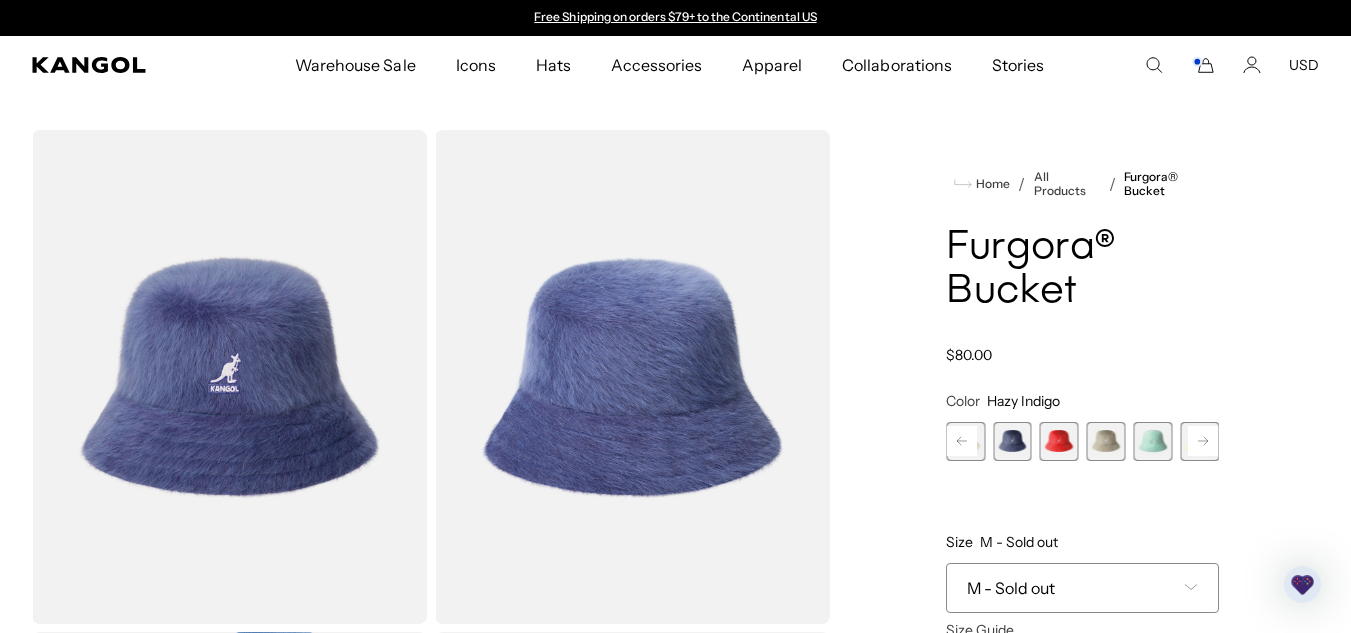 click 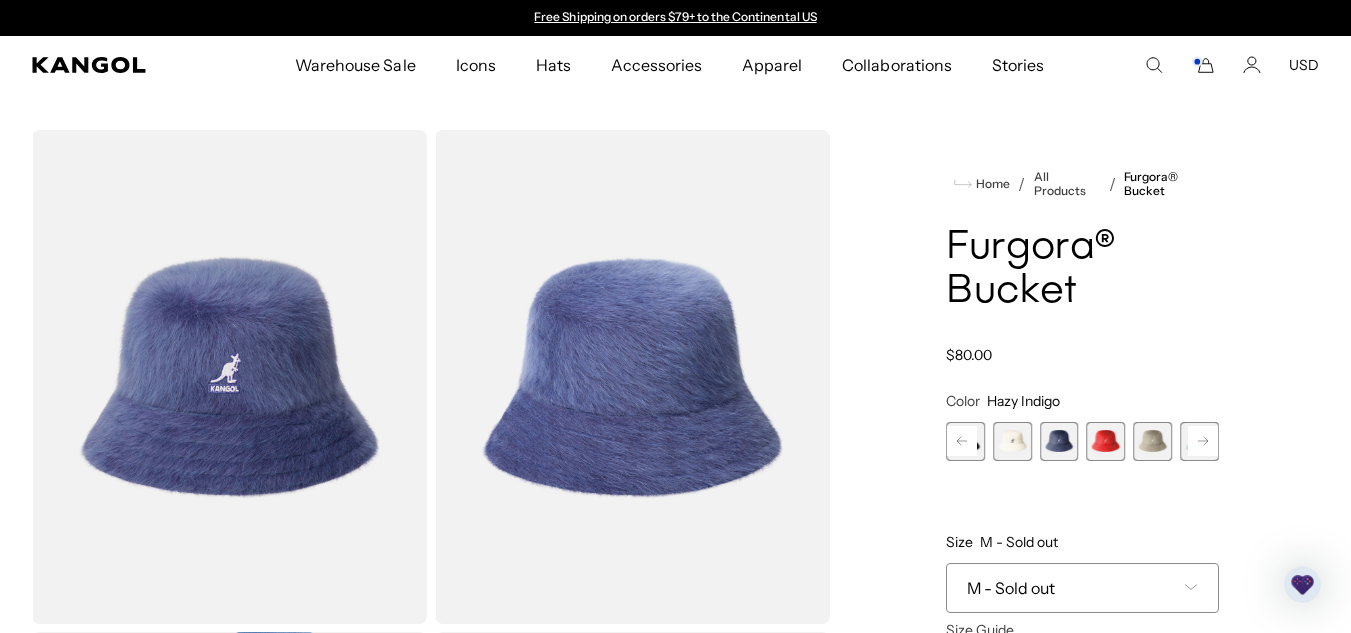 click at bounding box center [1059, 441] 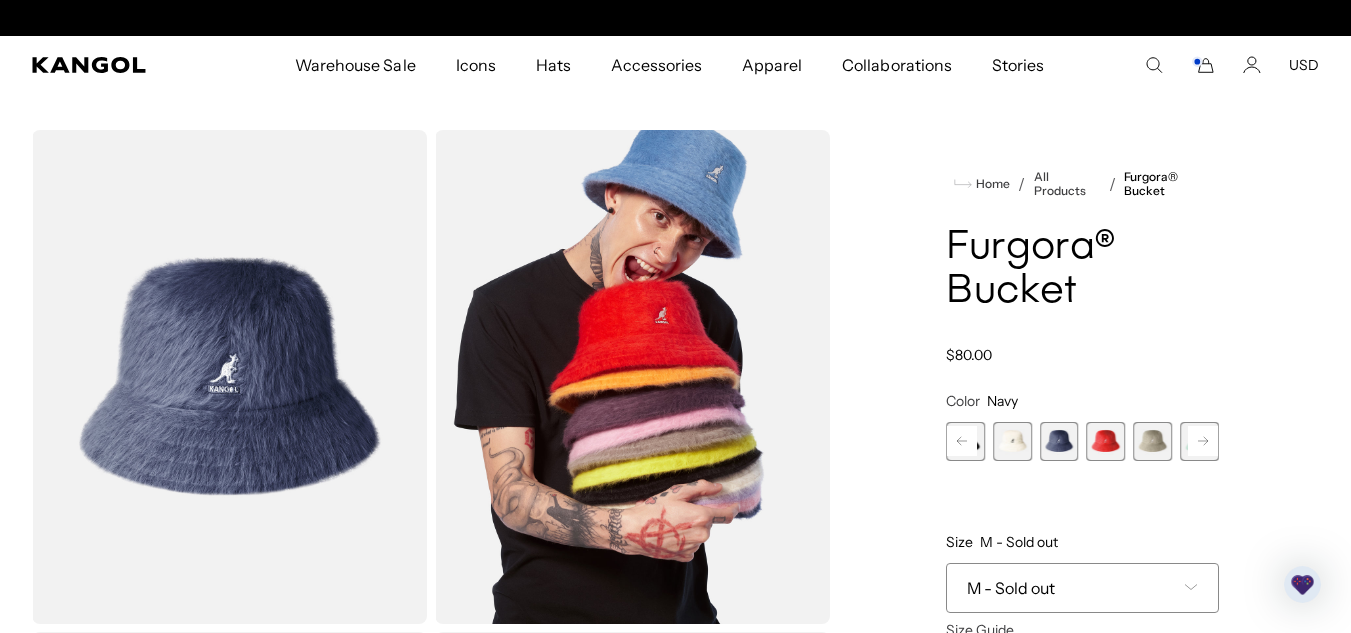 scroll, scrollTop: 0, scrollLeft: 412, axis: horizontal 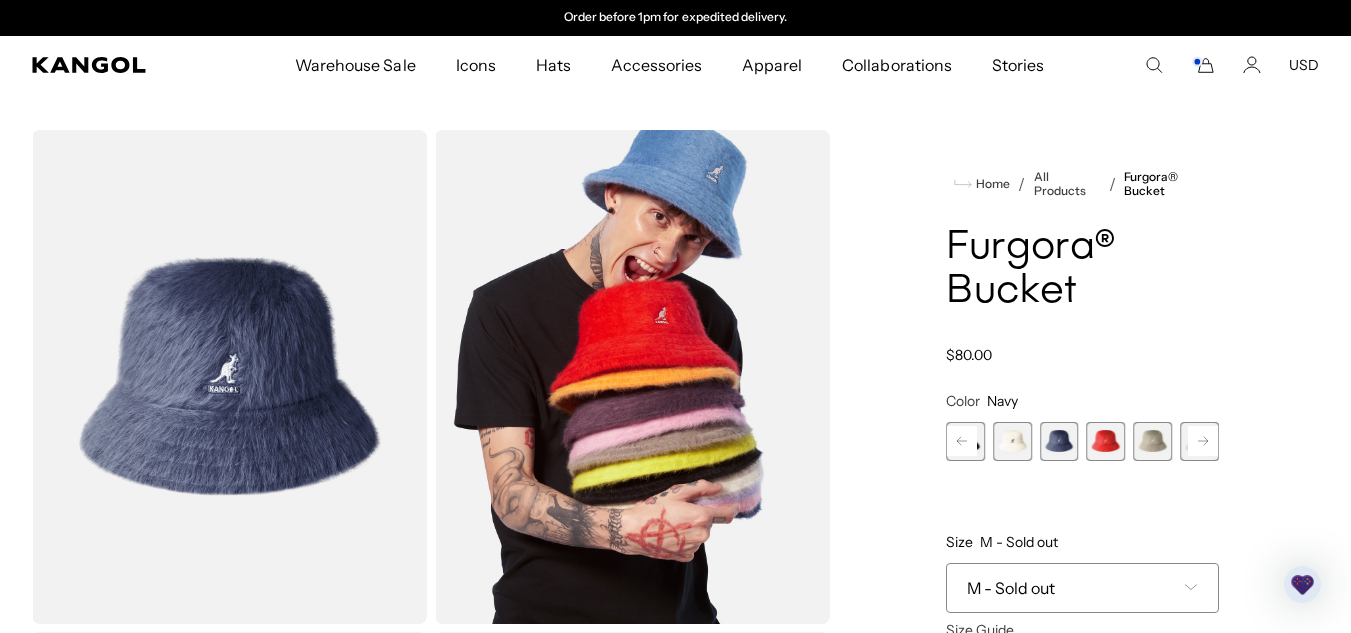 click on "Home
/
All Products
/
Furgora® Bucket
Furgora® Bucket
Regular price
$80.00
Regular price
$80.00
Sale price
$80.00
Color
Navy
Previous
Next
Deep Plum
Variant sold out or unavailable
Black
Variant sold out or unavailable" at bounding box center (1082, 628) 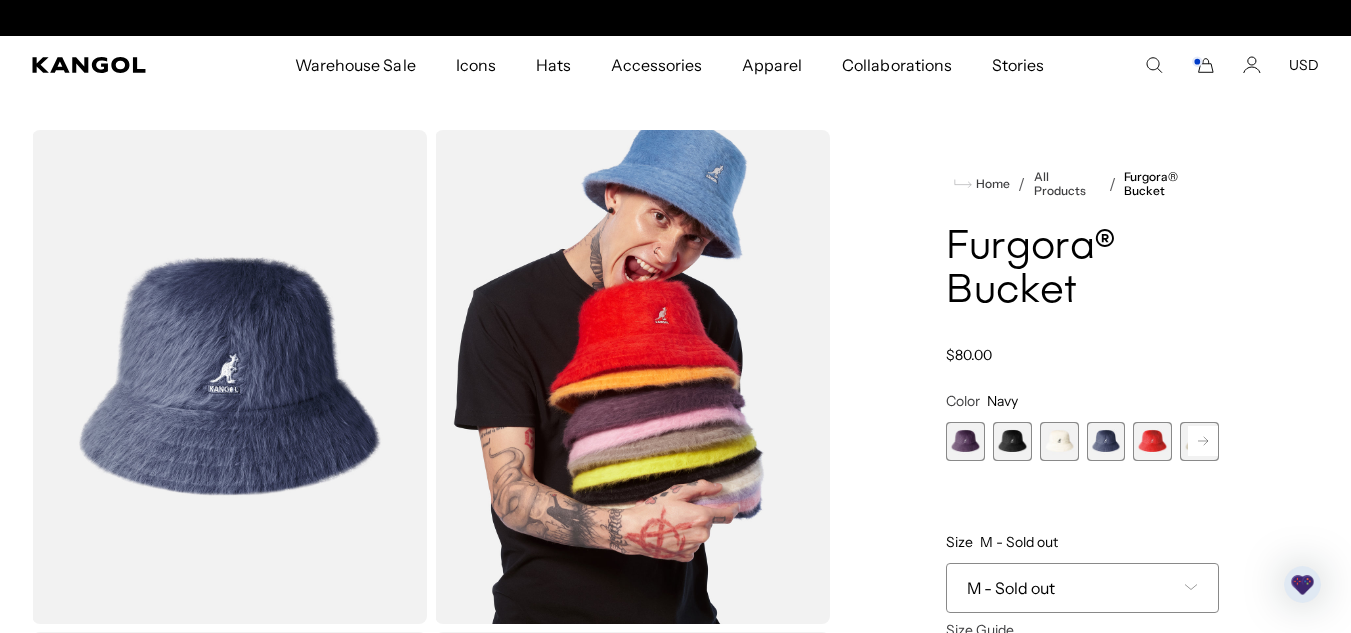 click at bounding box center (1012, 441) 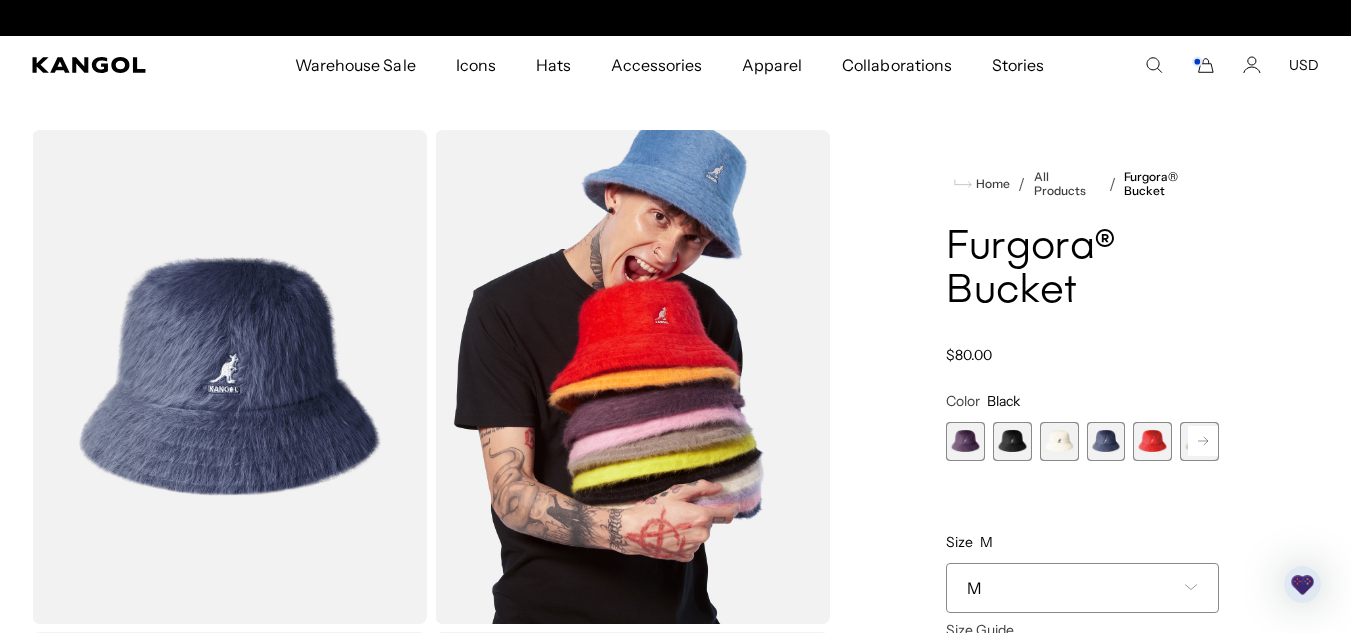 scroll, scrollTop: 0, scrollLeft: 0, axis: both 